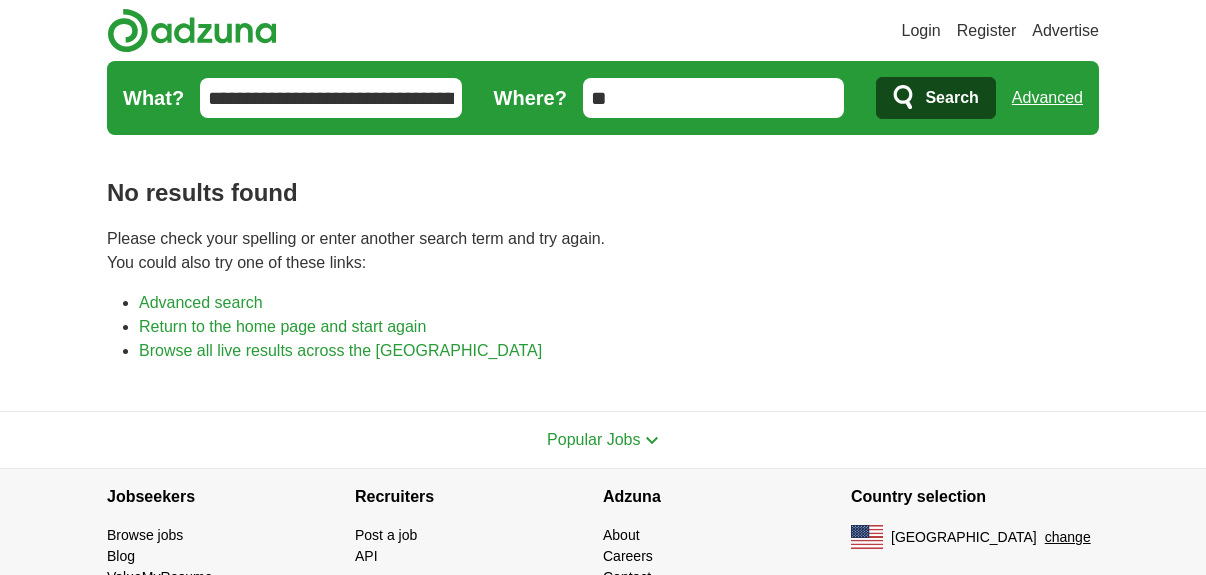 scroll, scrollTop: 0, scrollLeft: 0, axis: both 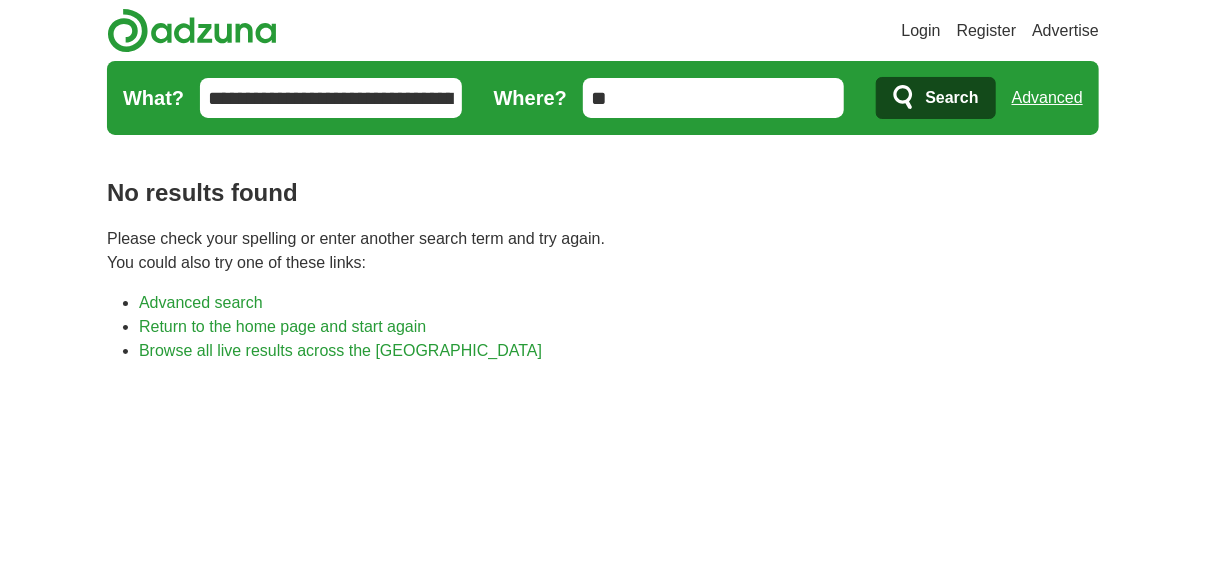 click on "**********" at bounding box center [331, 98] 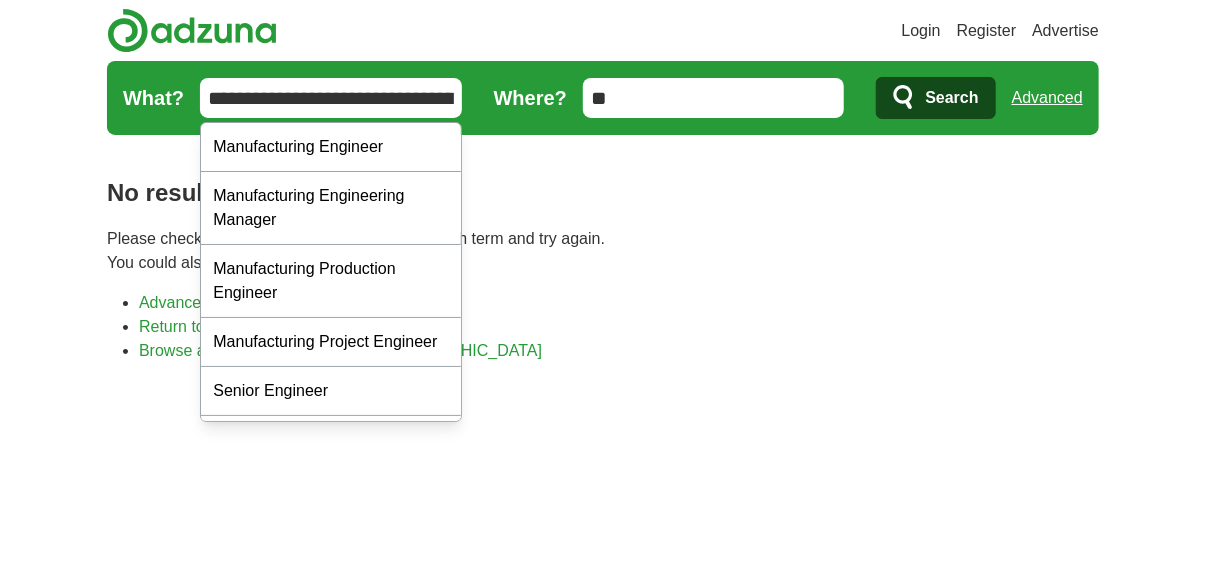click on "Login
Register
Advertise
job, company, title
Salary
Salary
Select a salary range
Salary from
from $10,000
from $20,000
from $40,000
from $60,000
from $80,000
from $100,000
per year
Remote
Remote jobs" at bounding box center [603, 71] 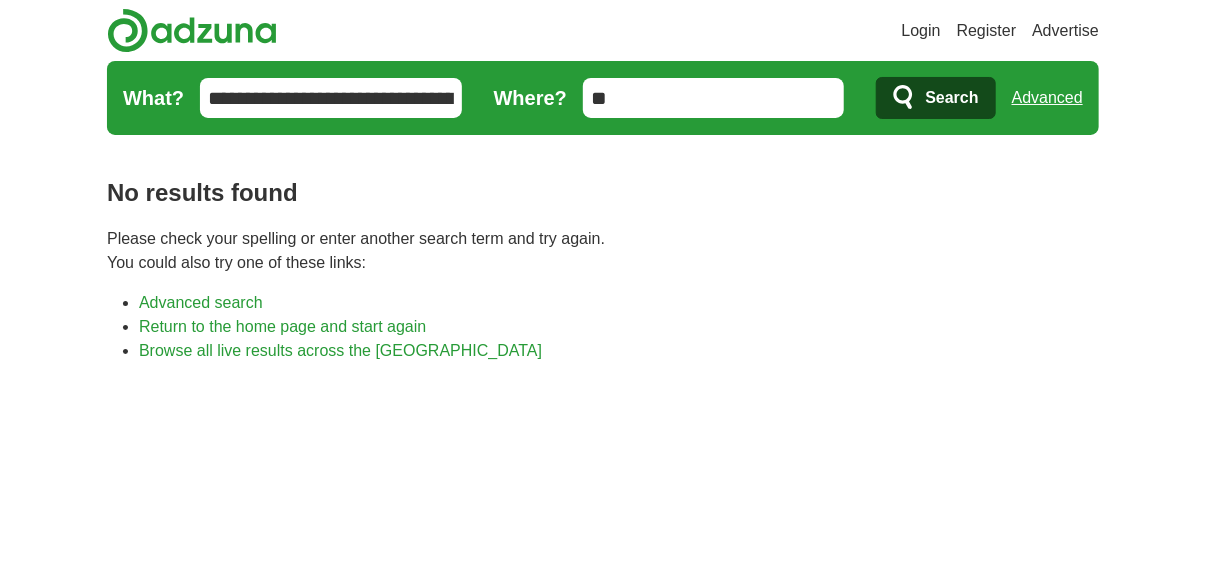 click on "**********" at bounding box center [331, 98] 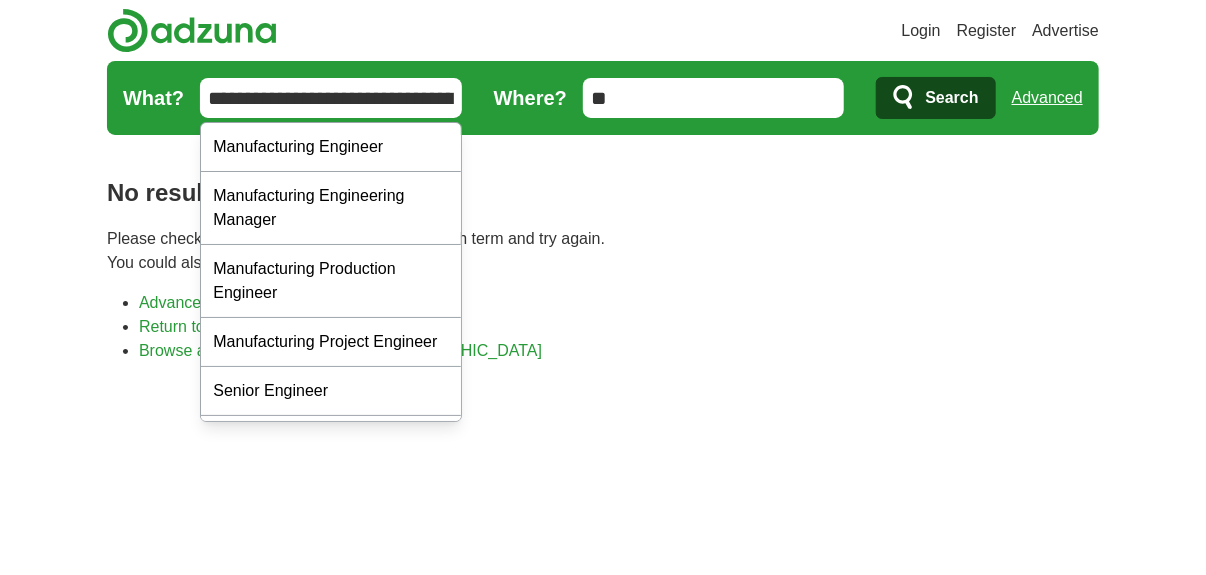 click on "**********" at bounding box center (331, 98) 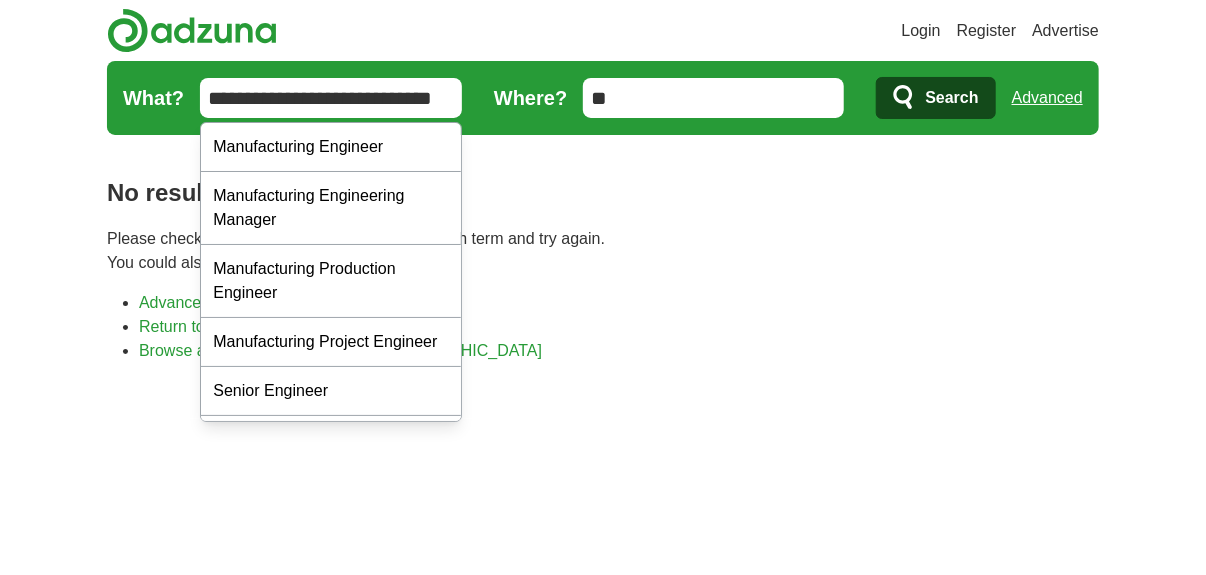 scroll, scrollTop: 0, scrollLeft: 0, axis: both 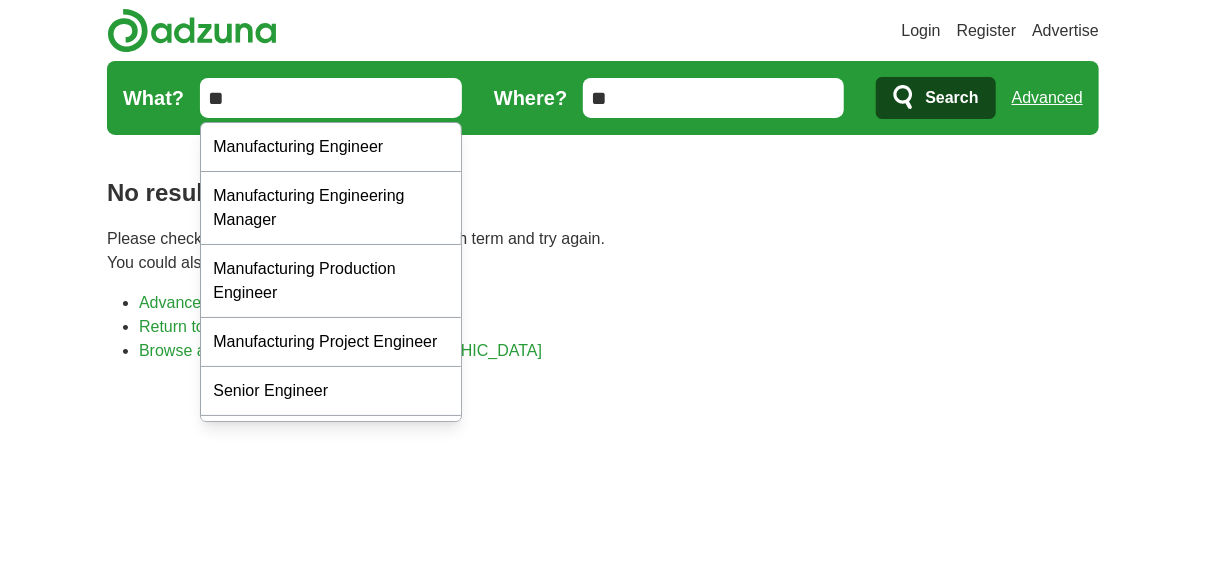 type on "*" 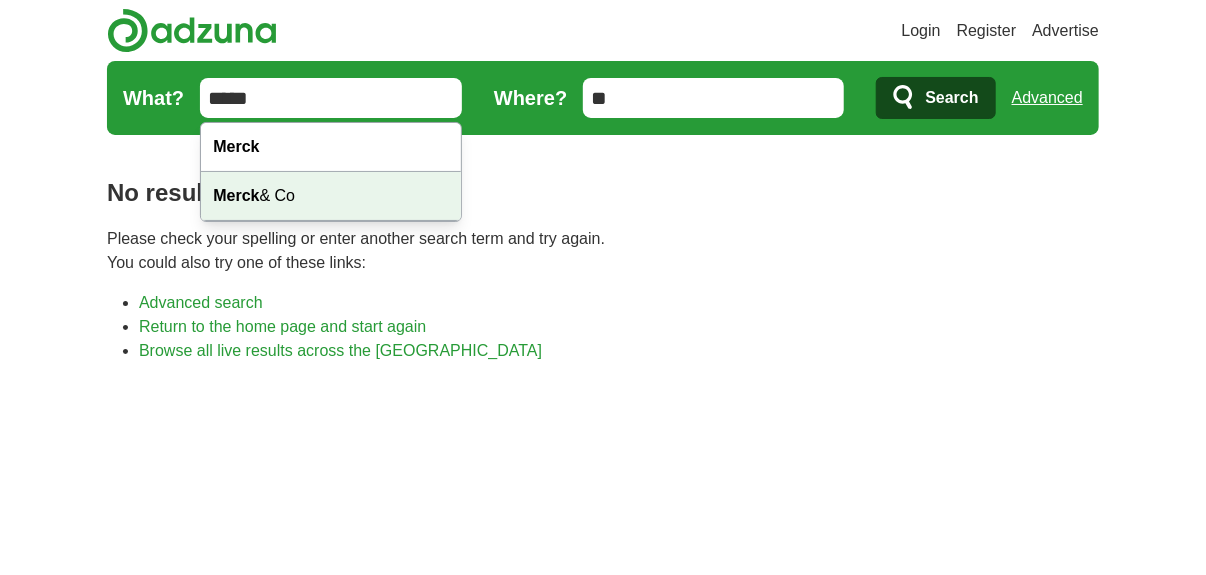 type on "*****" 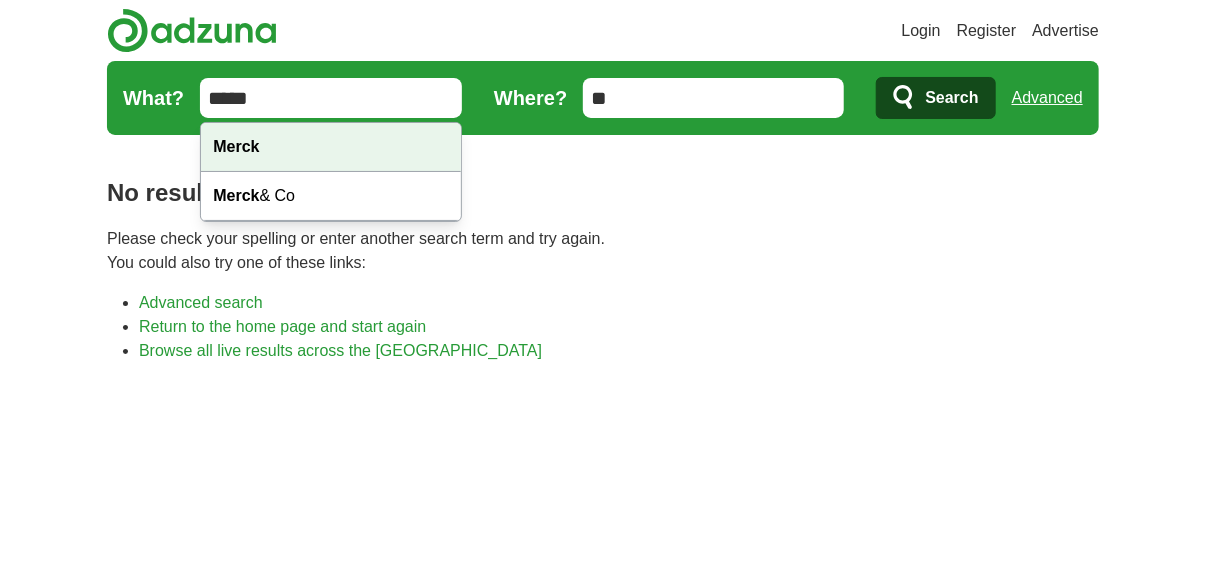 click on "Merck" at bounding box center [331, 147] 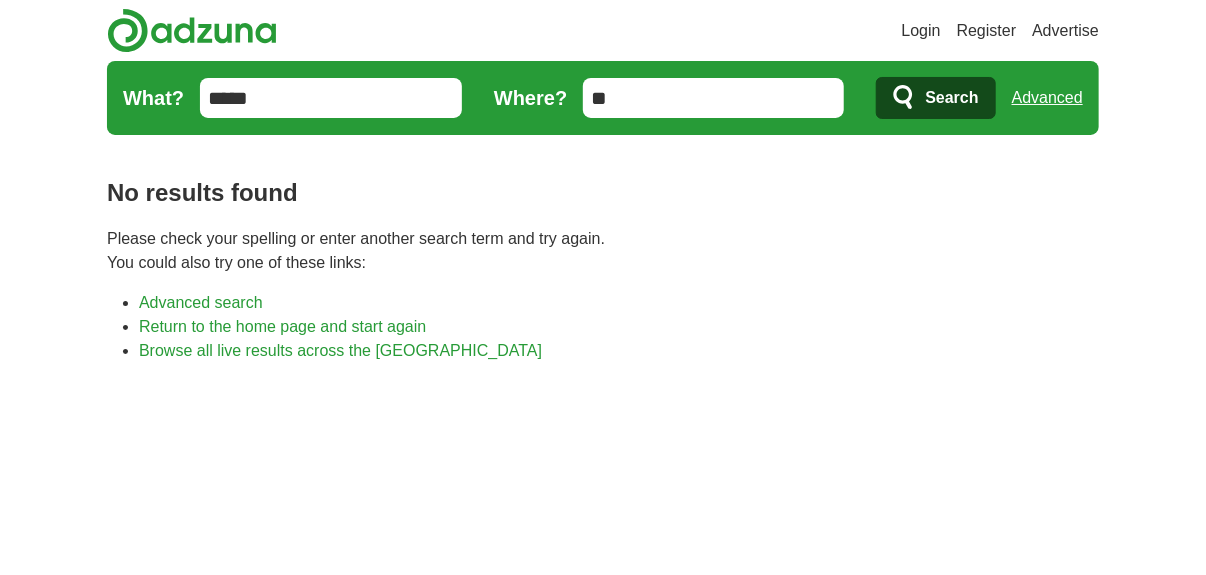 click on "Search" at bounding box center [951, 98] 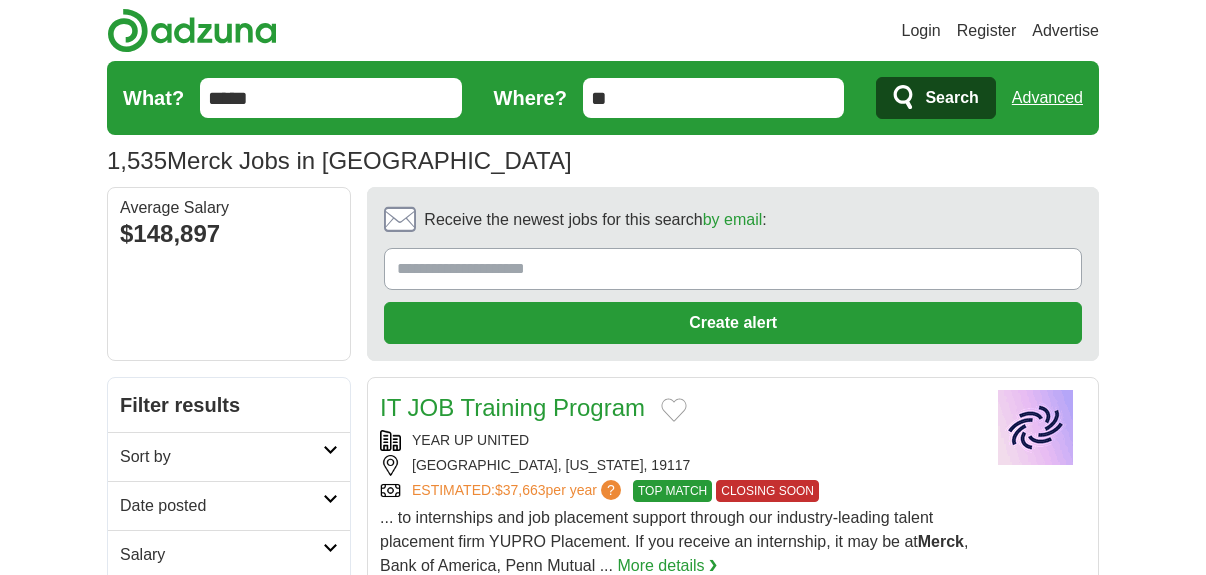 scroll, scrollTop: 0, scrollLeft: 0, axis: both 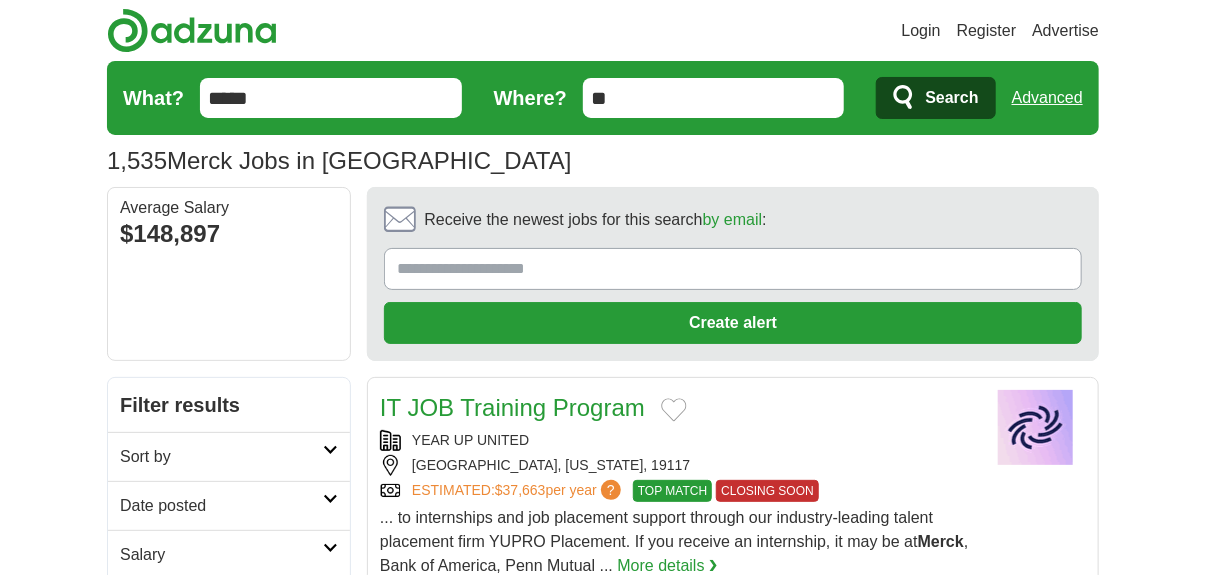 click on "**" at bounding box center [714, 98] 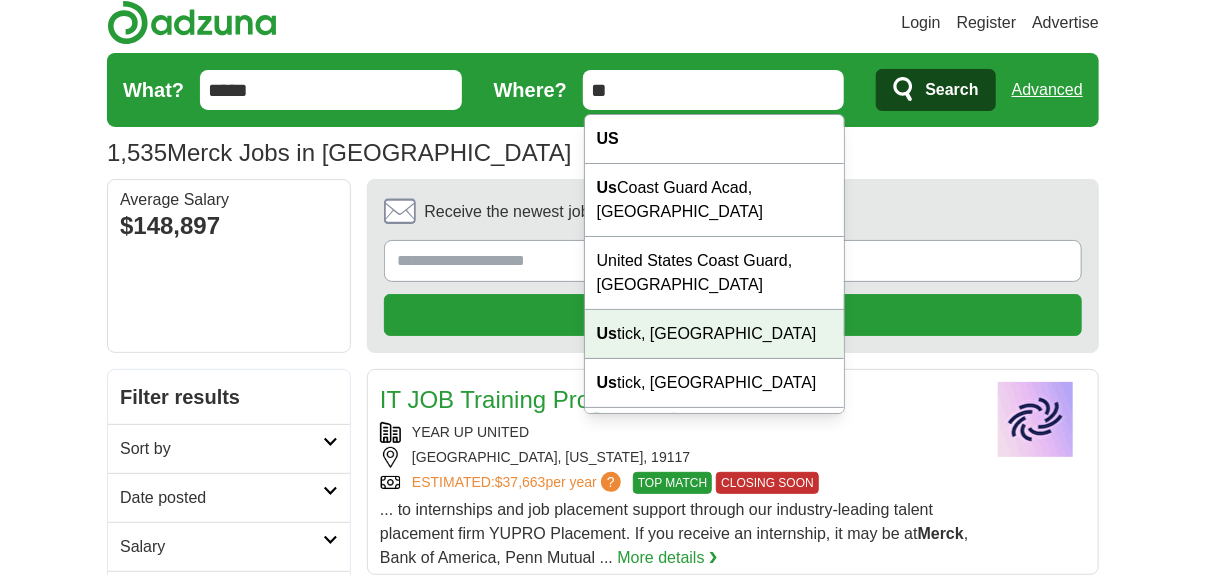 scroll, scrollTop: 0, scrollLeft: 0, axis: both 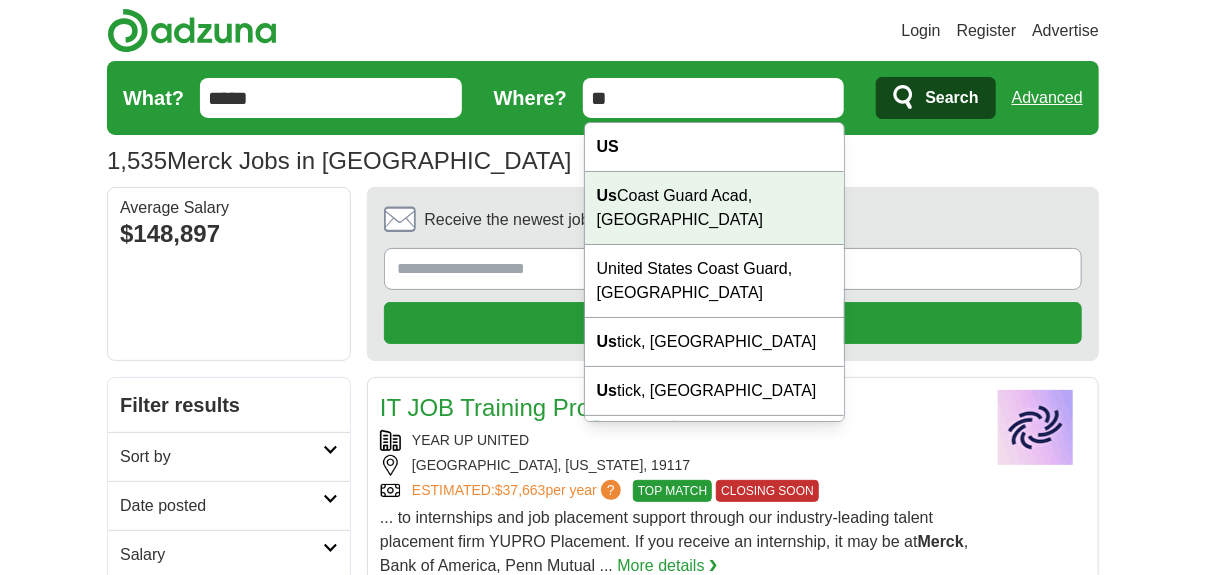 type on "*" 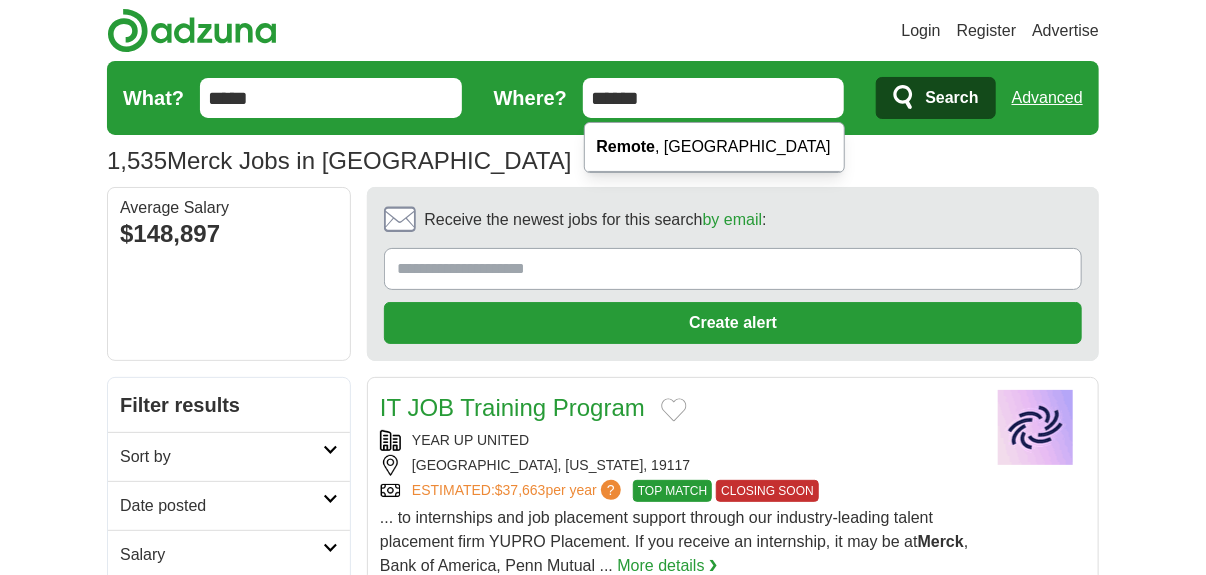 type on "******" 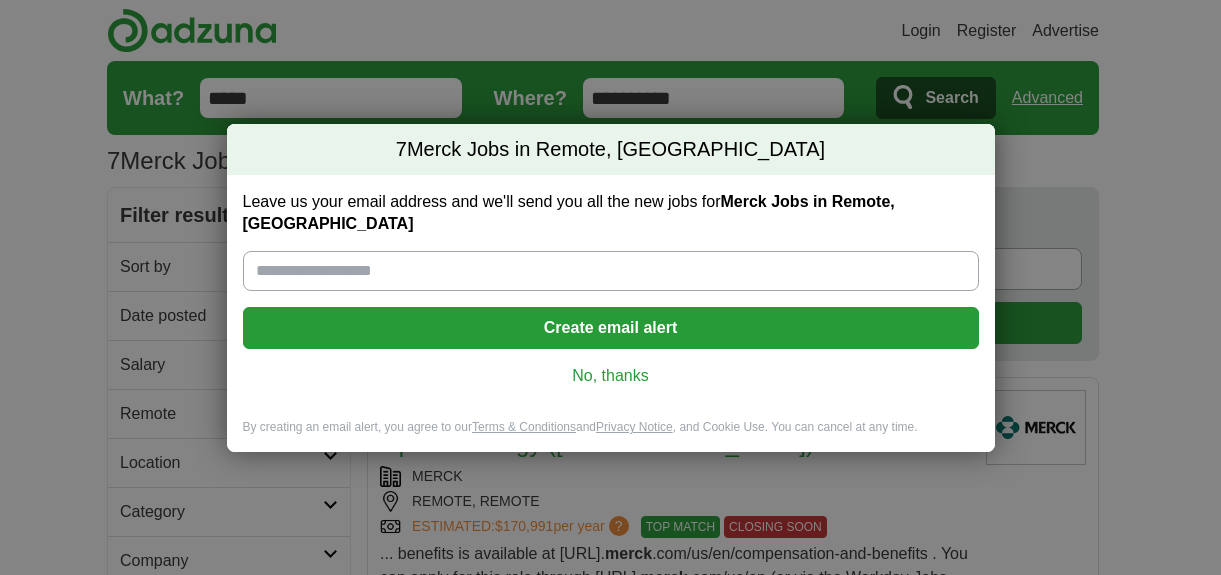 scroll, scrollTop: 0, scrollLeft: 0, axis: both 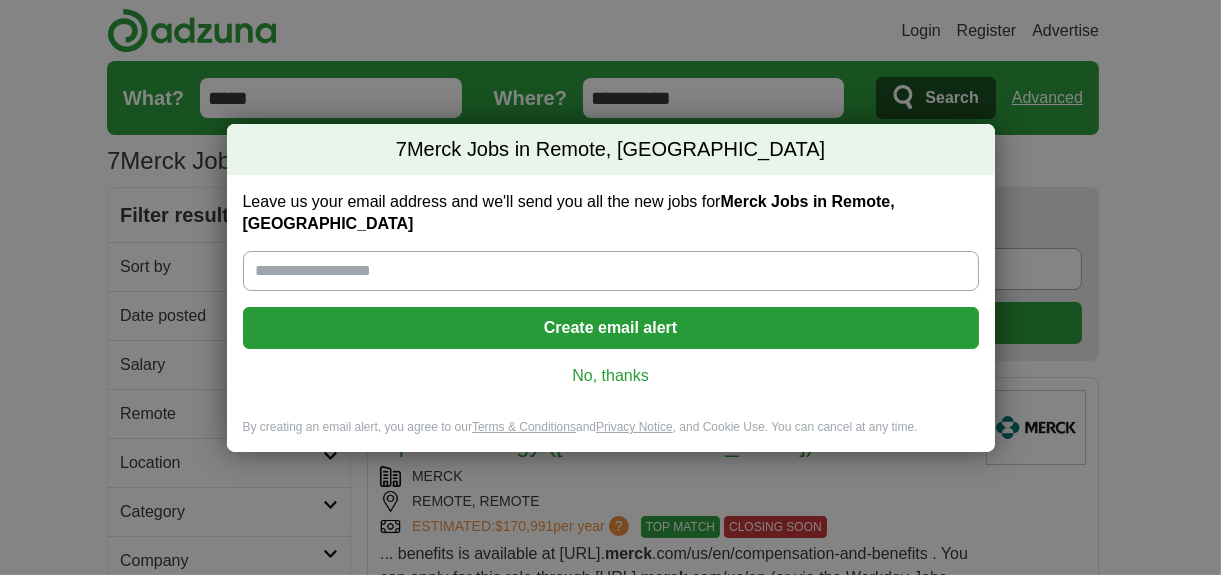 click on "No, thanks" at bounding box center [611, 376] 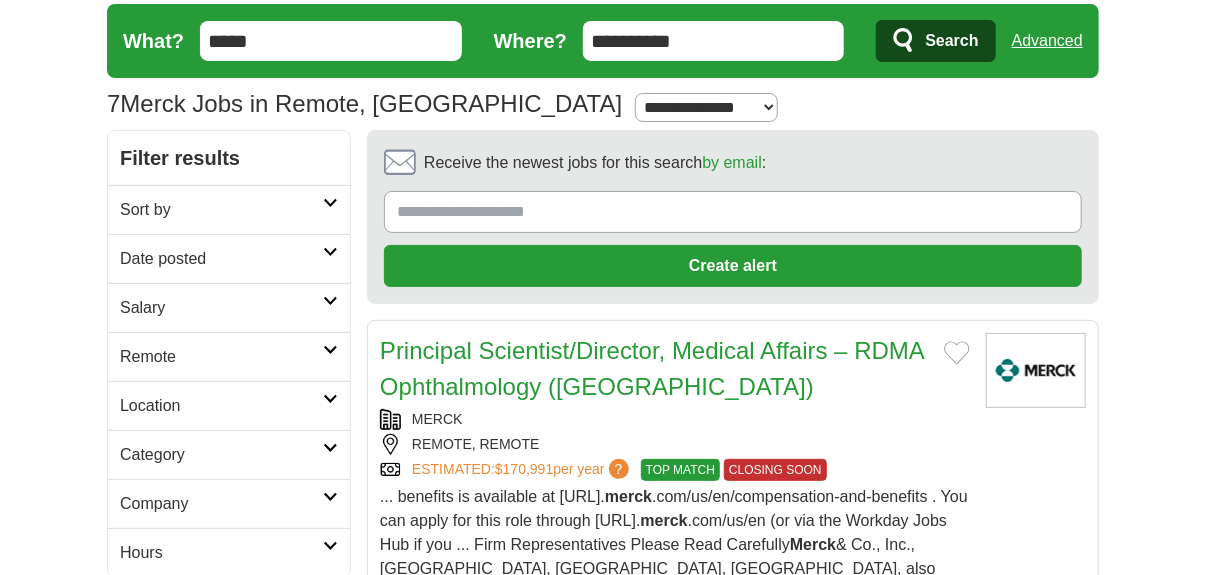 scroll, scrollTop: 99, scrollLeft: 0, axis: vertical 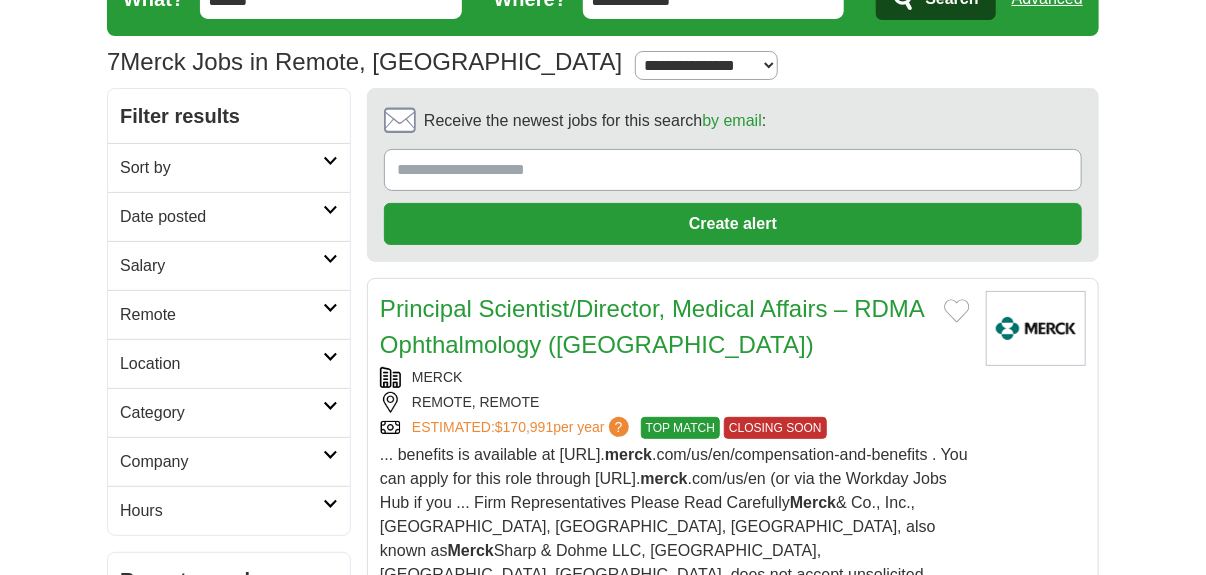 click at bounding box center (330, 455) 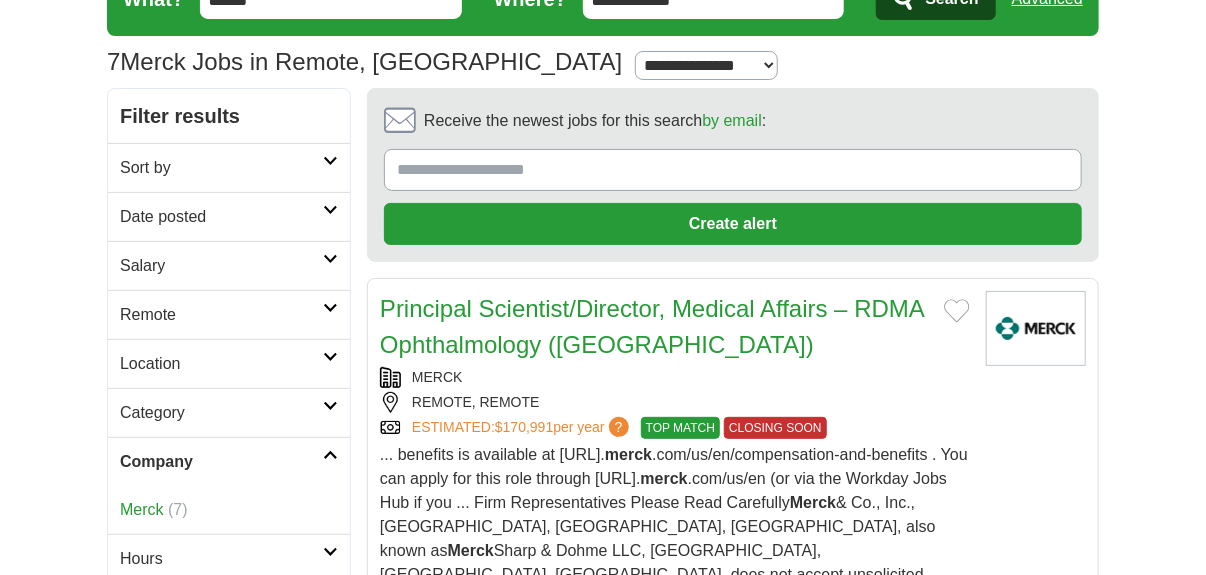 click at bounding box center [330, 455] 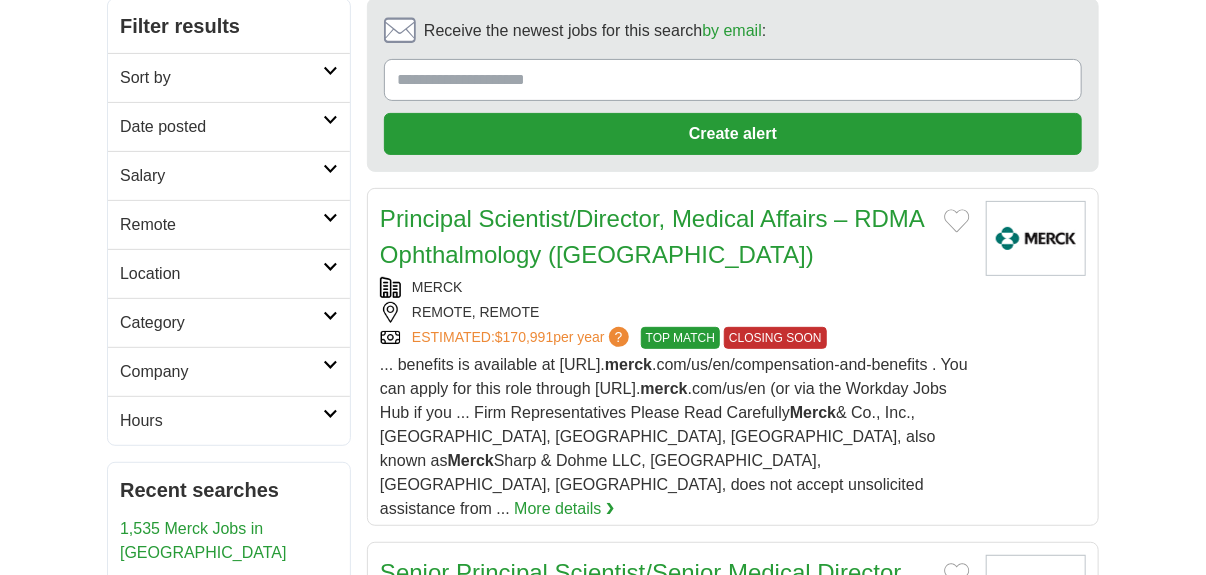 scroll, scrollTop: 0, scrollLeft: 0, axis: both 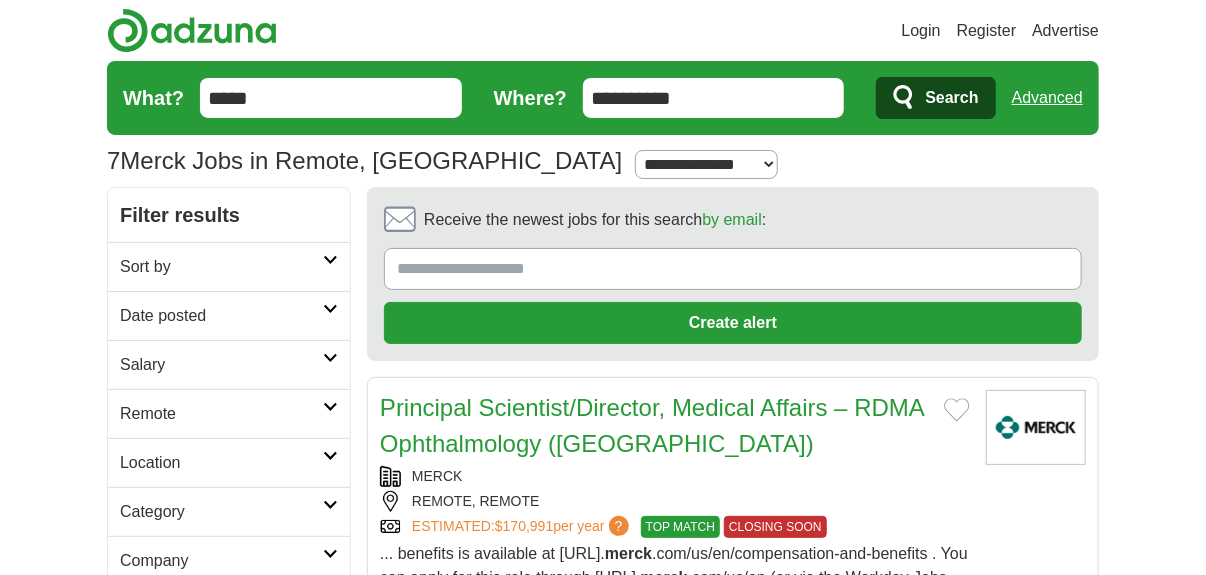 click at bounding box center [330, 309] 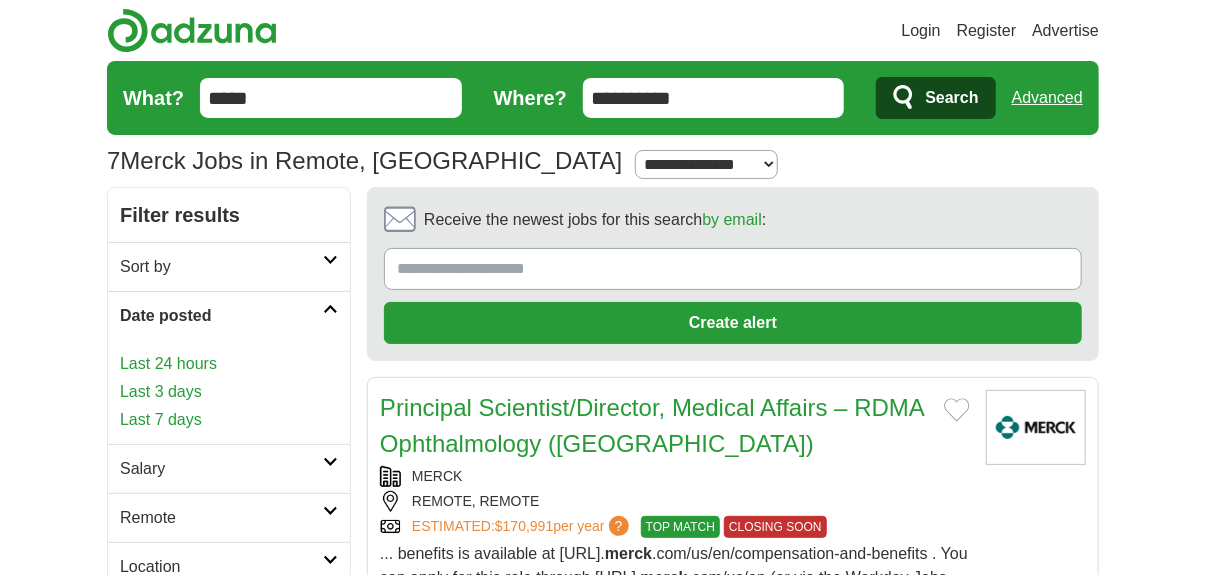 click on "Last 7 days" at bounding box center [229, 420] 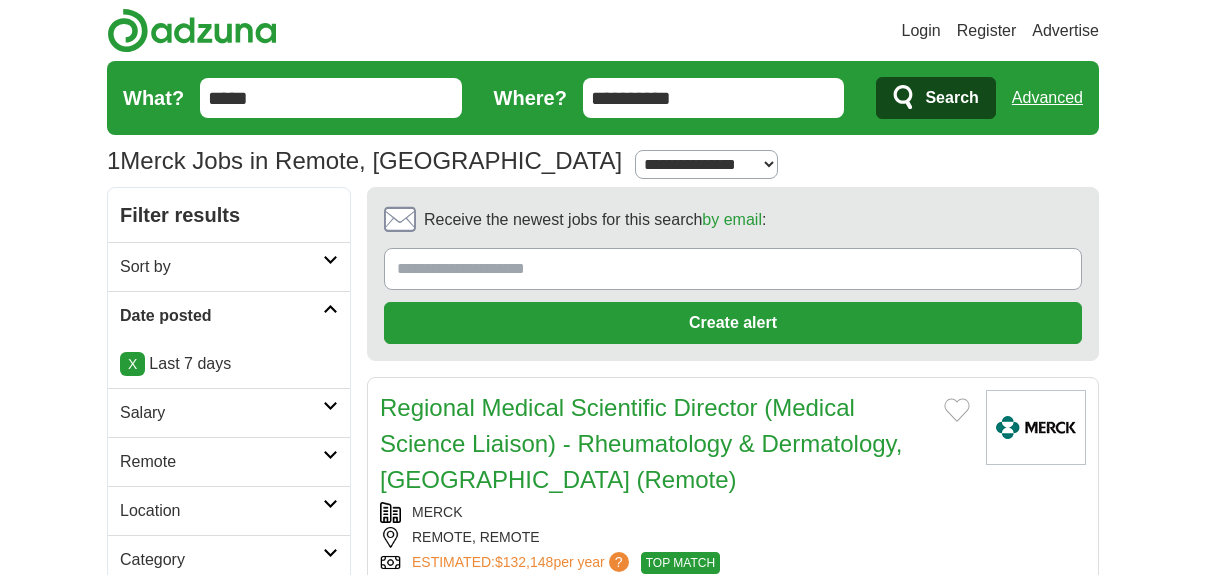 scroll, scrollTop: 0, scrollLeft: 0, axis: both 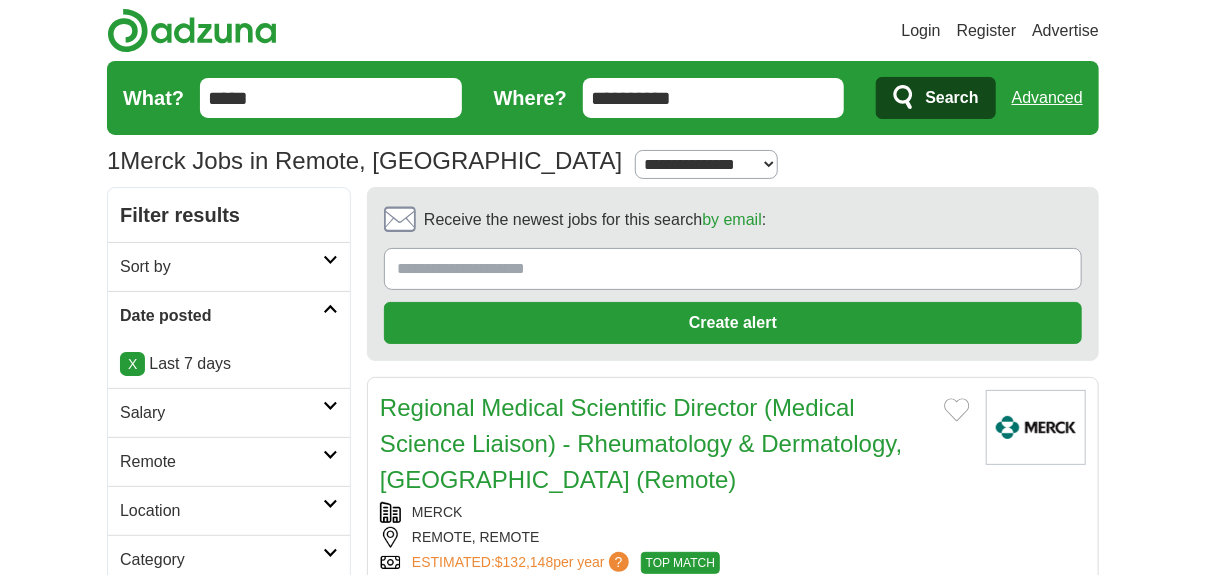 click on "**********" at bounding box center (706, 164) 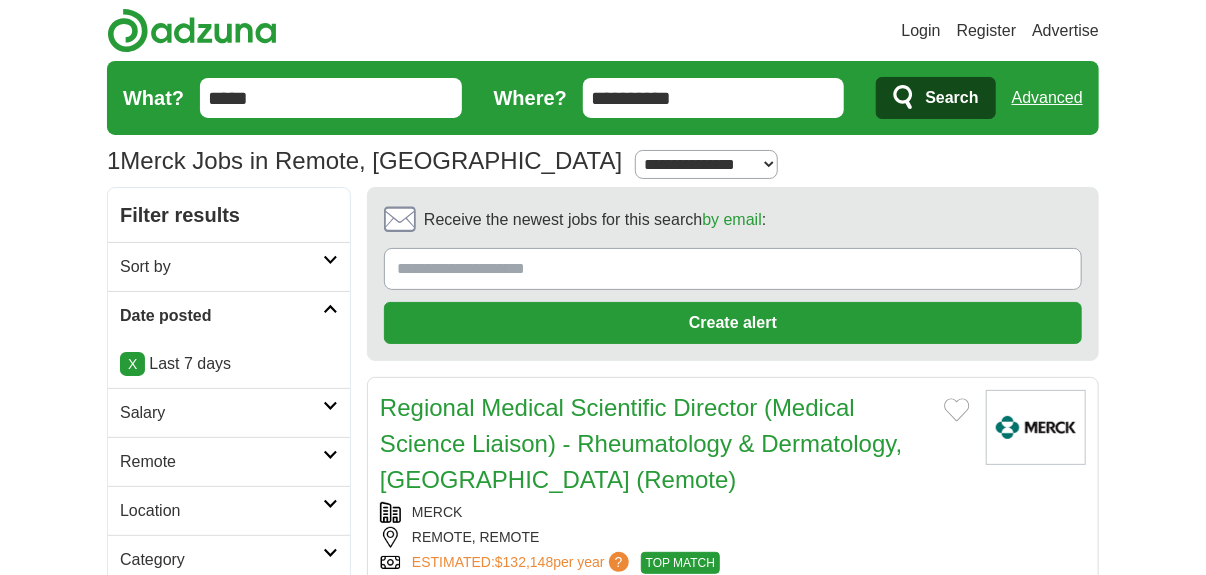 select on "***" 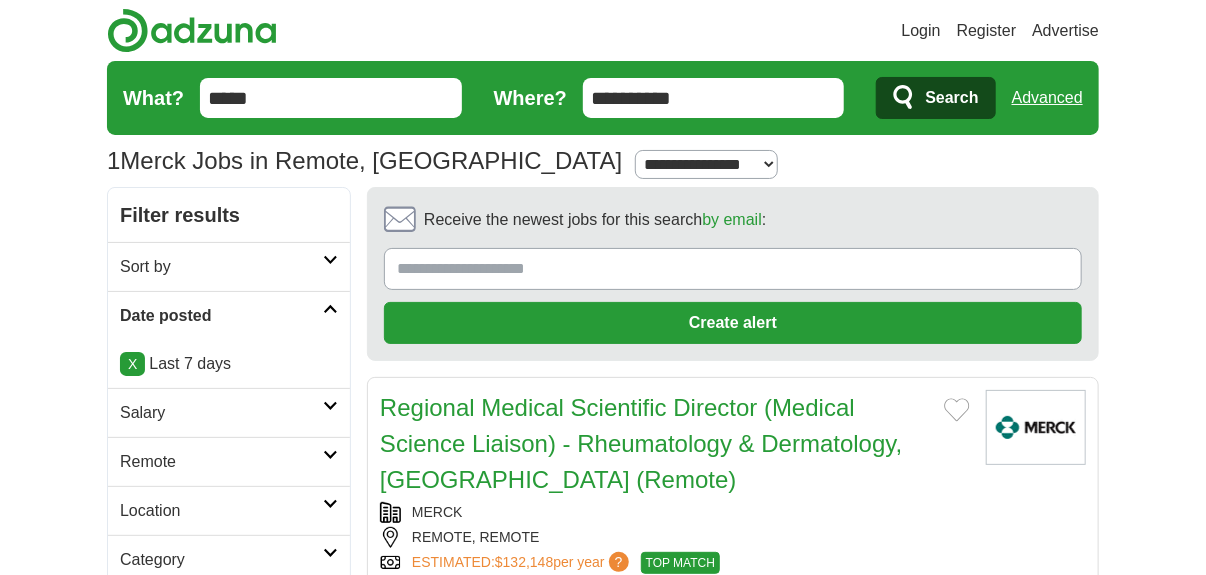 click on "**********" at bounding box center (706, 164) 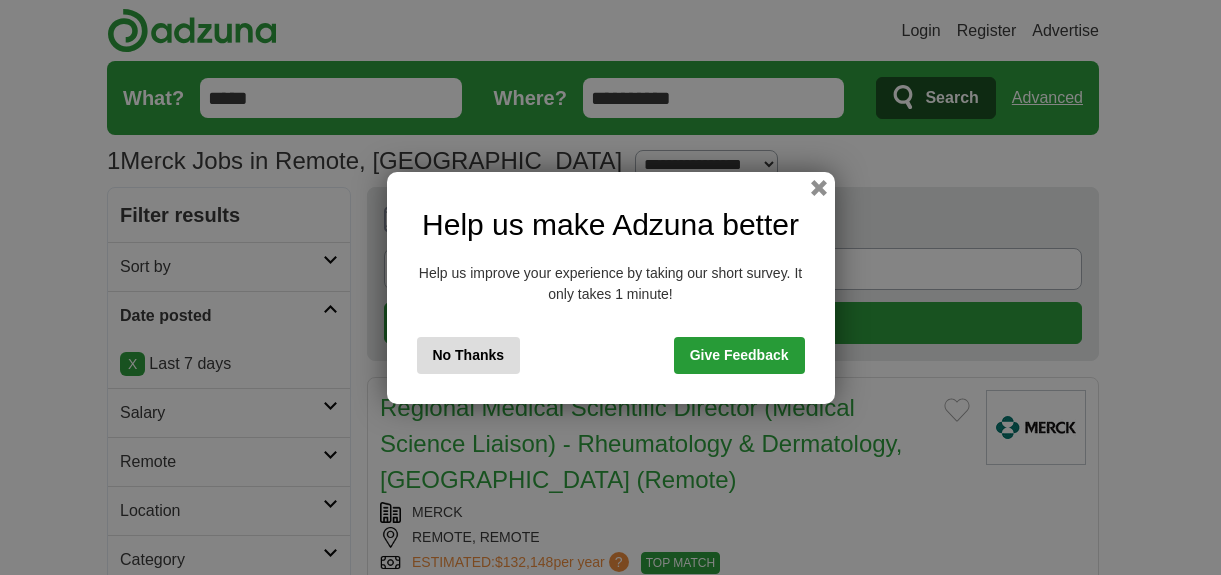 scroll, scrollTop: 0, scrollLeft: 0, axis: both 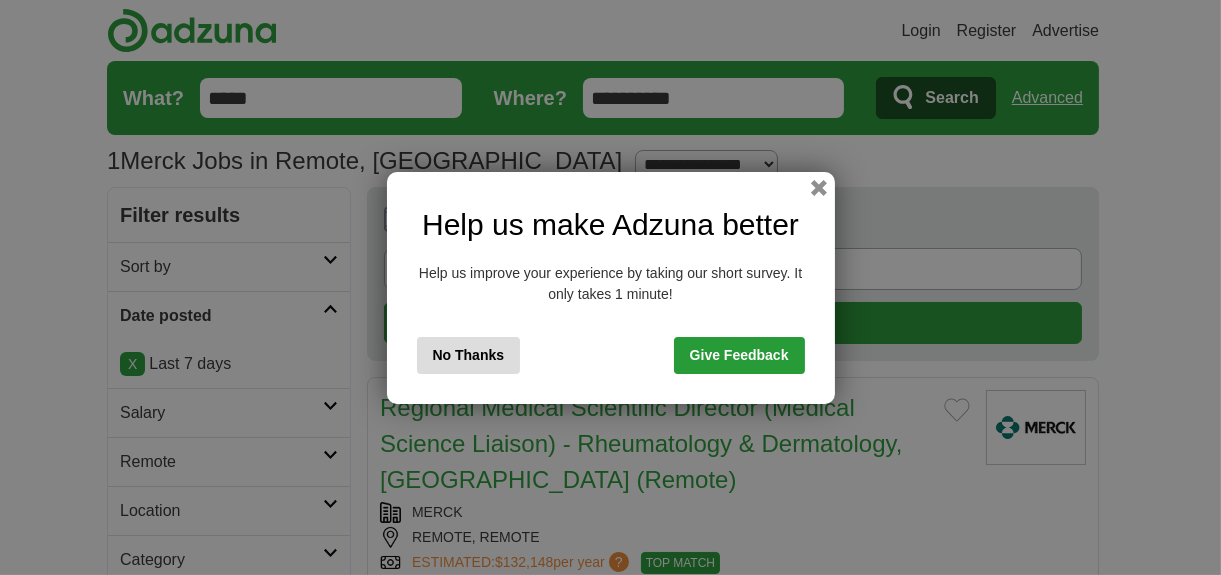 click on "No Thanks" at bounding box center [469, 355] 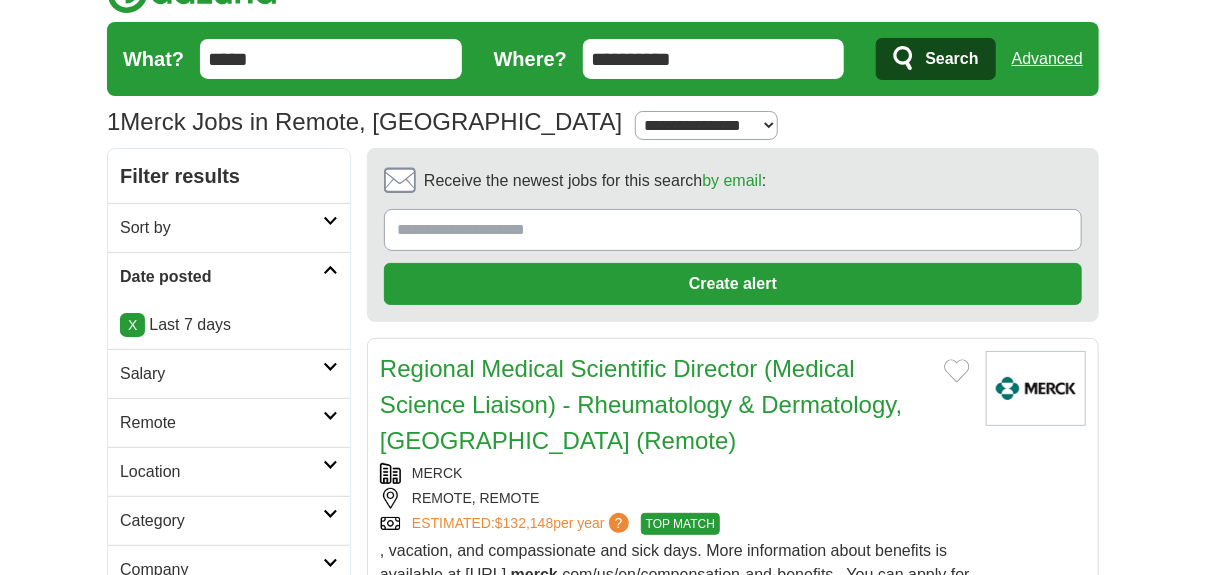 scroll, scrollTop: 0, scrollLeft: 0, axis: both 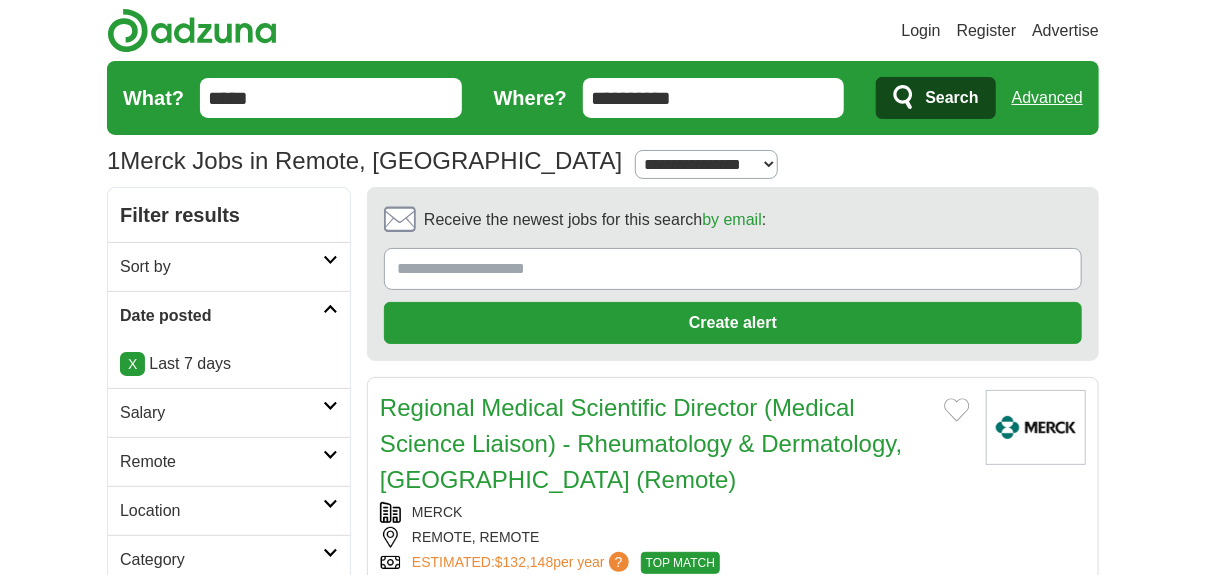 click on "Sort by" at bounding box center (229, 266) 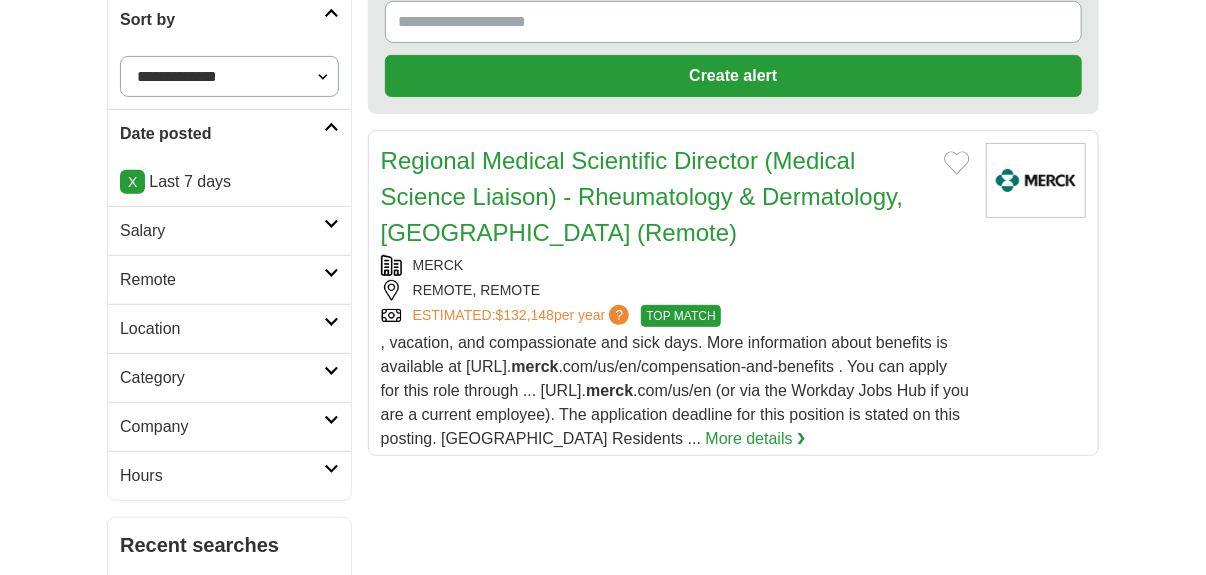 scroll, scrollTop: 300, scrollLeft: 0, axis: vertical 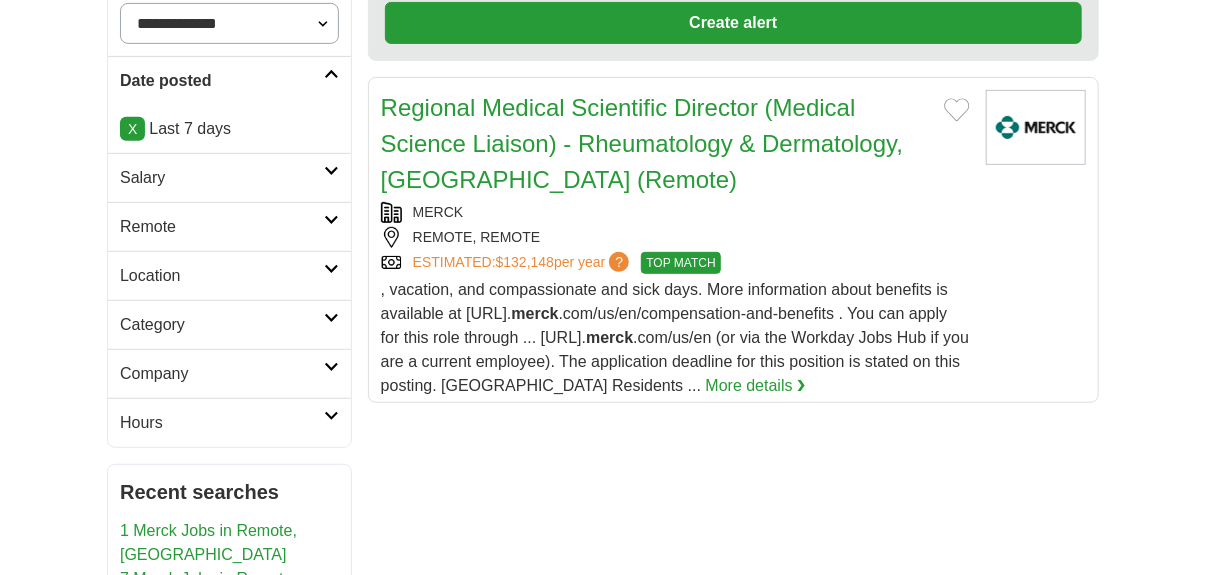 click at bounding box center [331, 269] 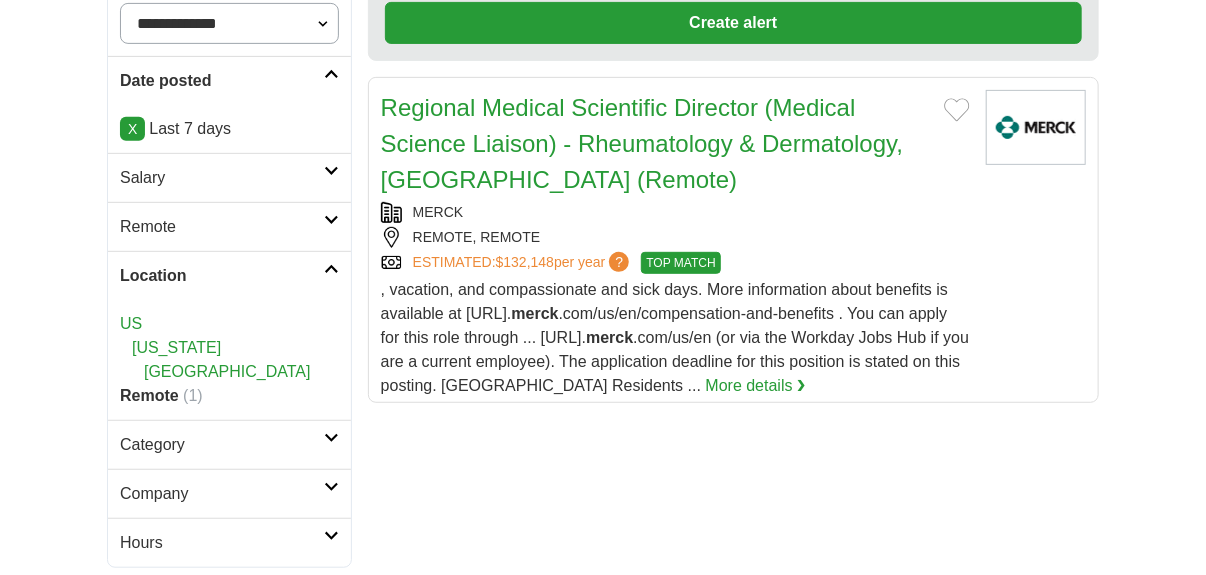 click on "Category" at bounding box center (229, 444) 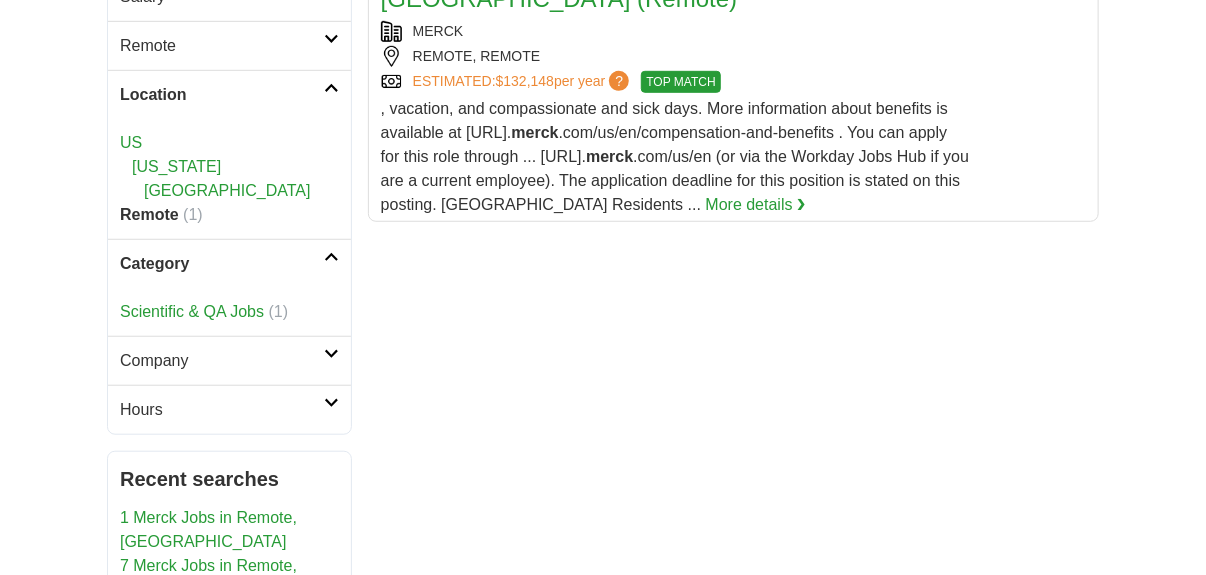 scroll, scrollTop: 499, scrollLeft: 0, axis: vertical 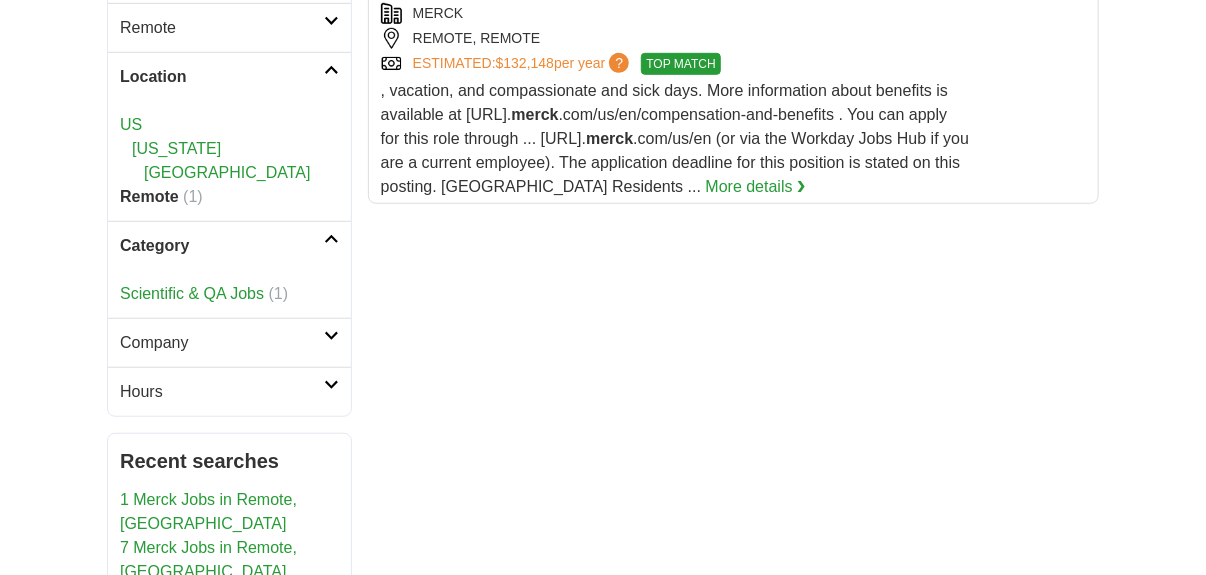 click on "Company" at bounding box center [229, 342] 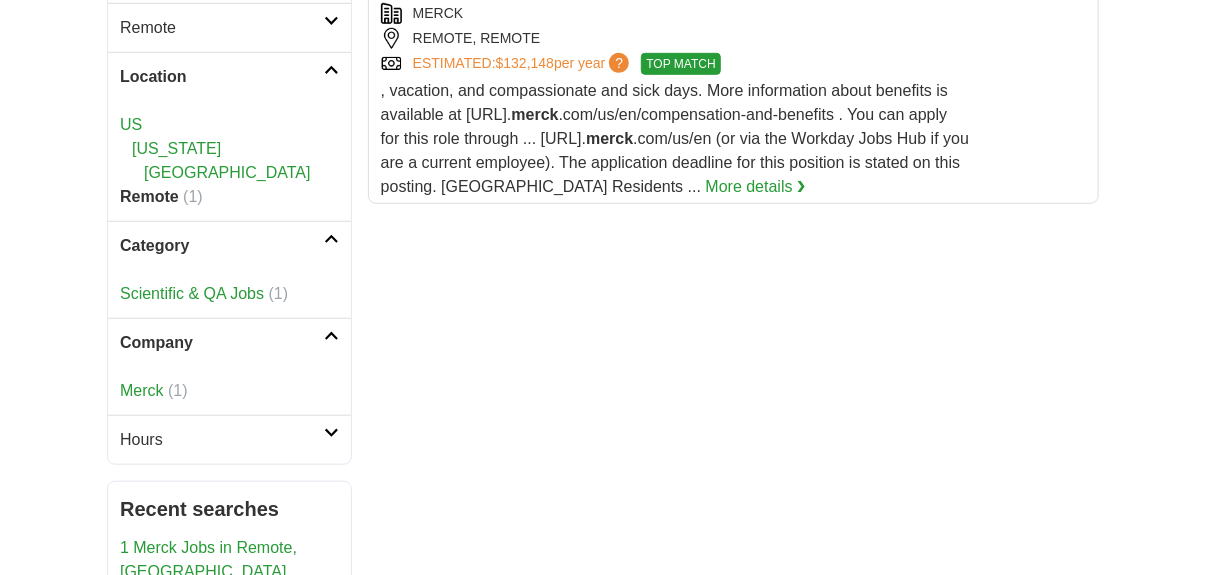 click on "Hours" at bounding box center [229, 439] 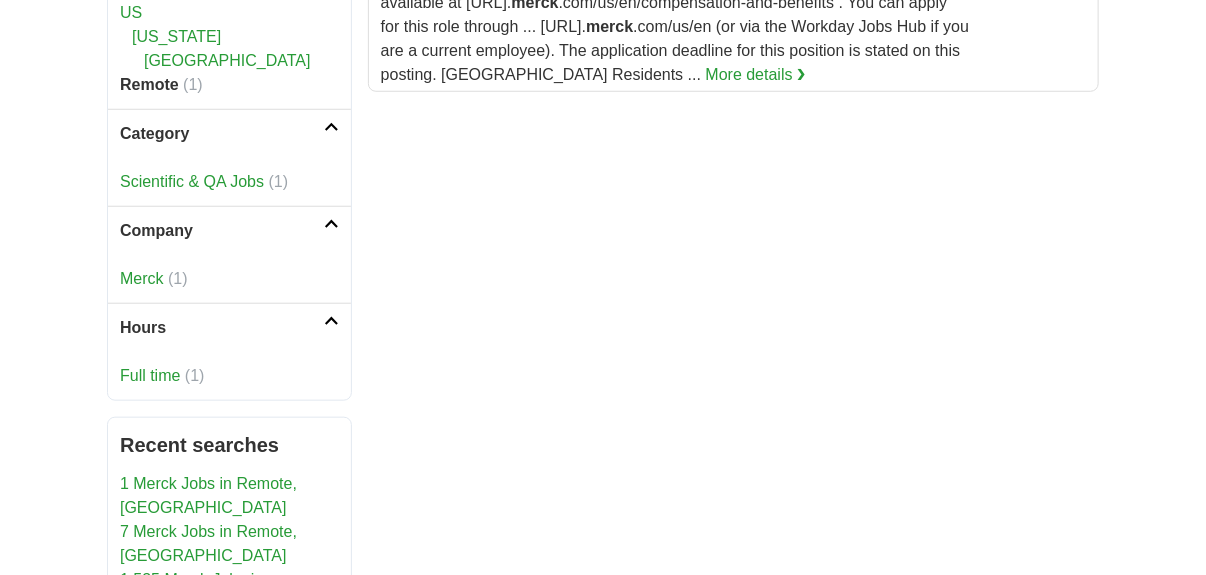 scroll, scrollTop: 800, scrollLeft: 0, axis: vertical 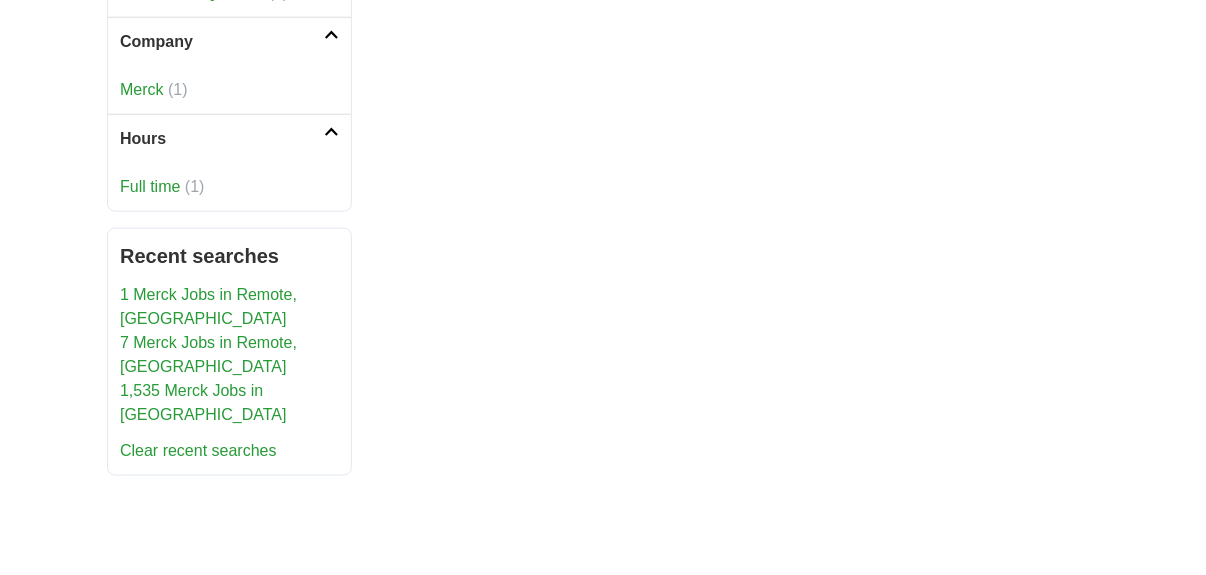 click on "7
Merck Jobs in Remote, [GEOGRAPHIC_DATA]" at bounding box center (208, 354) 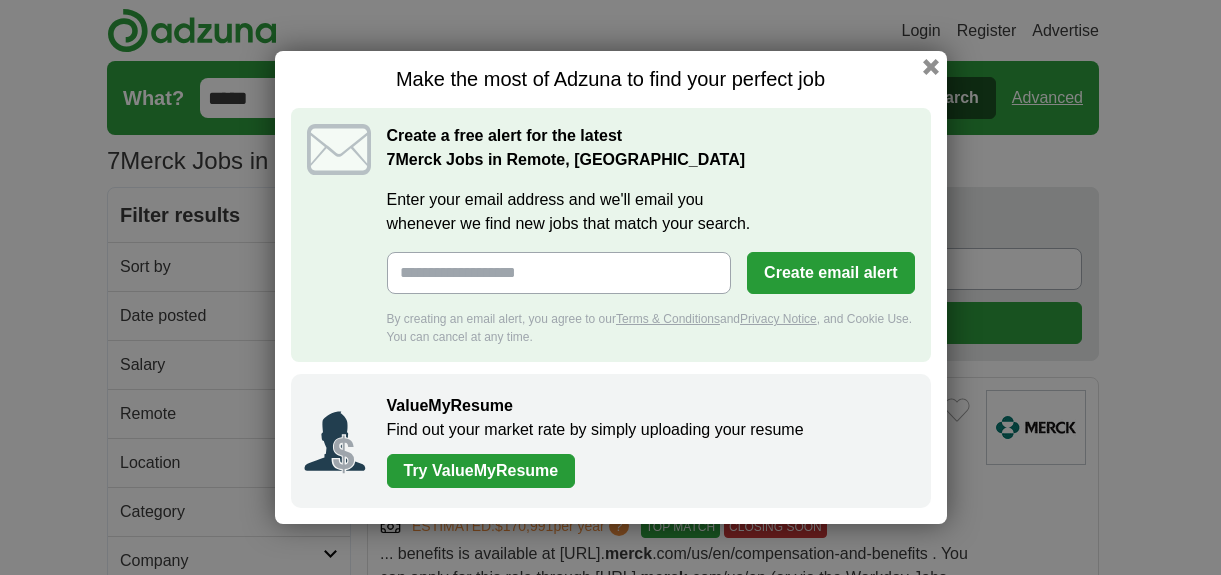 scroll, scrollTop: 0, scrollLeft: 0, axis: both 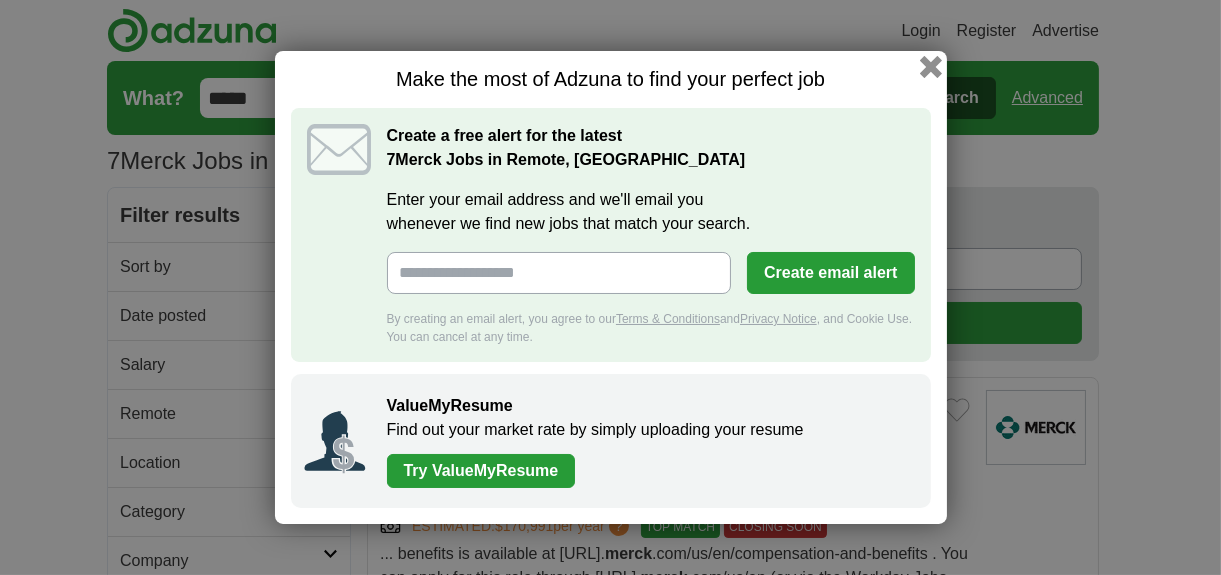 click at bounding box center (930, 67) 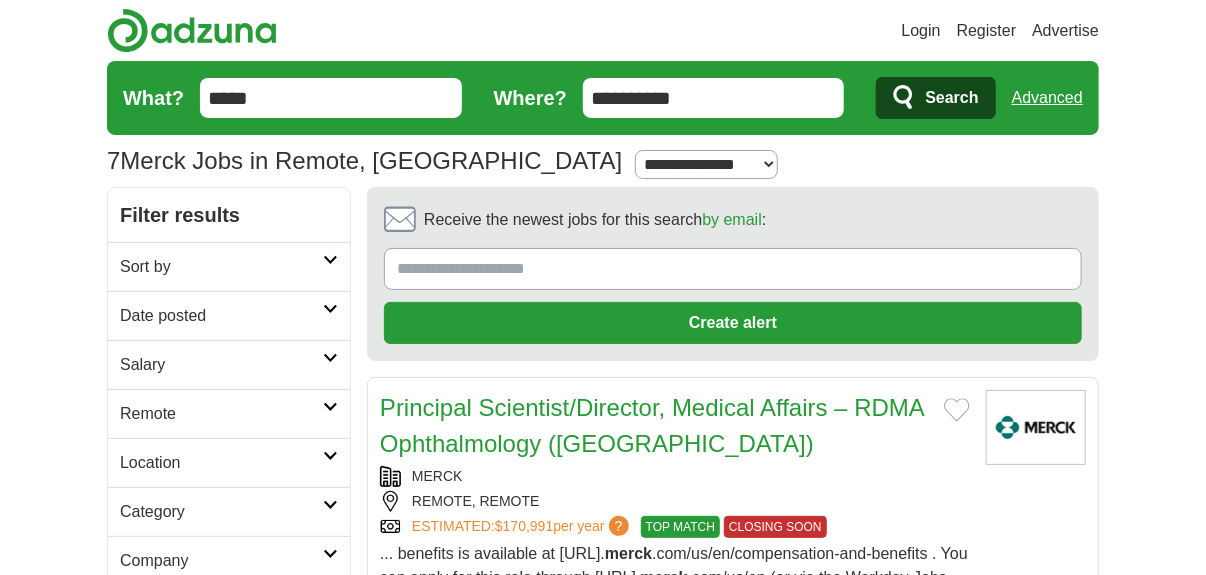 click on "**********" at bounding box center [714, 98] 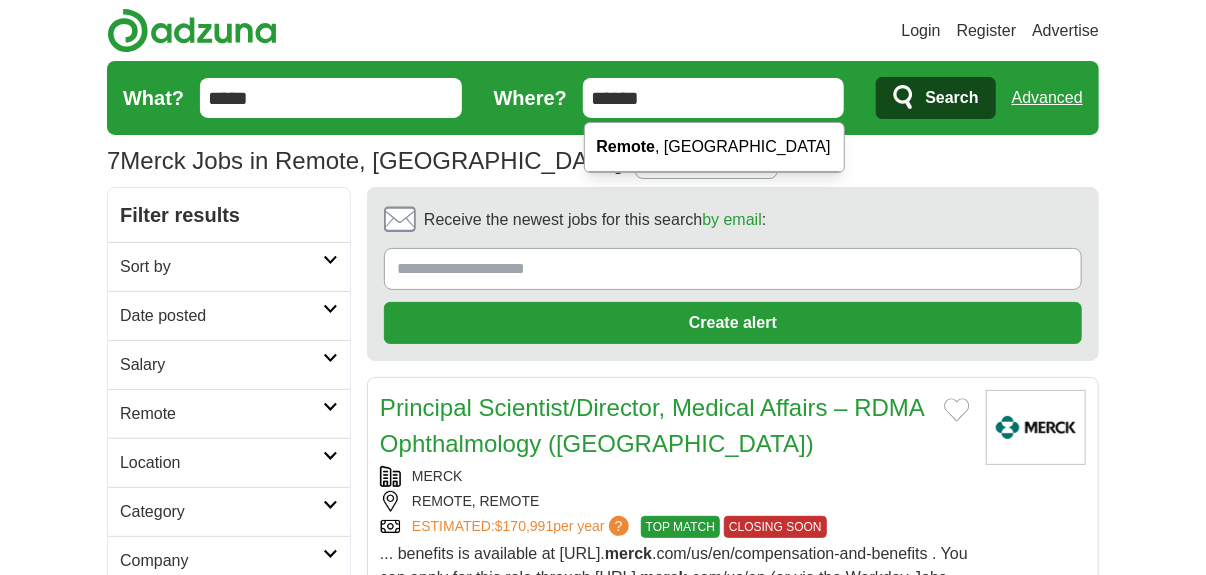 type on "******" 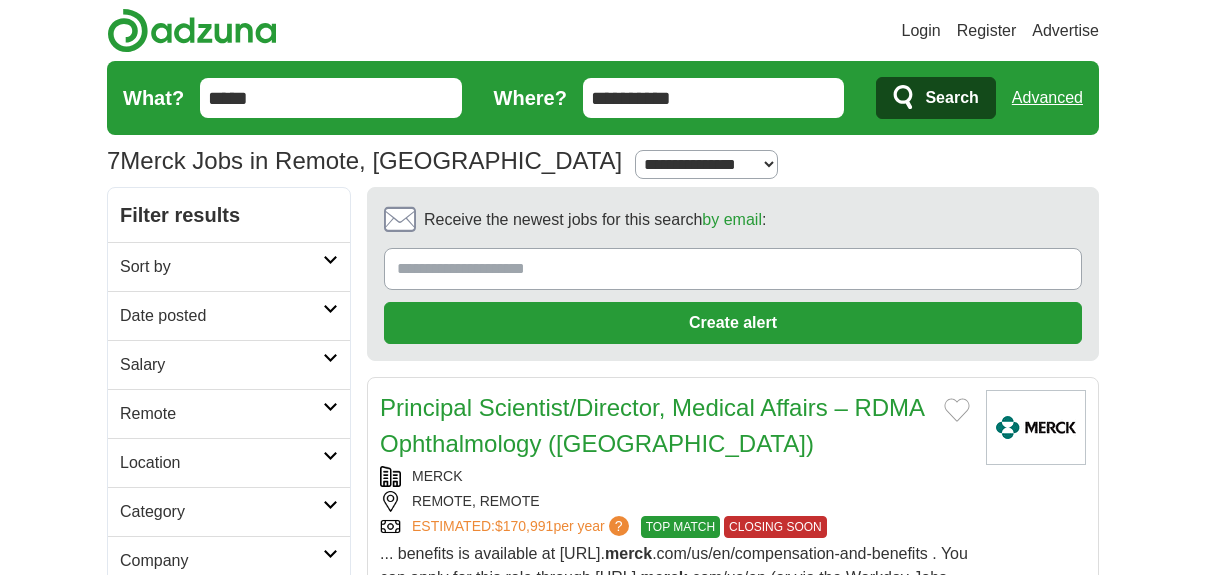 scroll, scrollTop: 0, scrollLeft: 0, axis: both 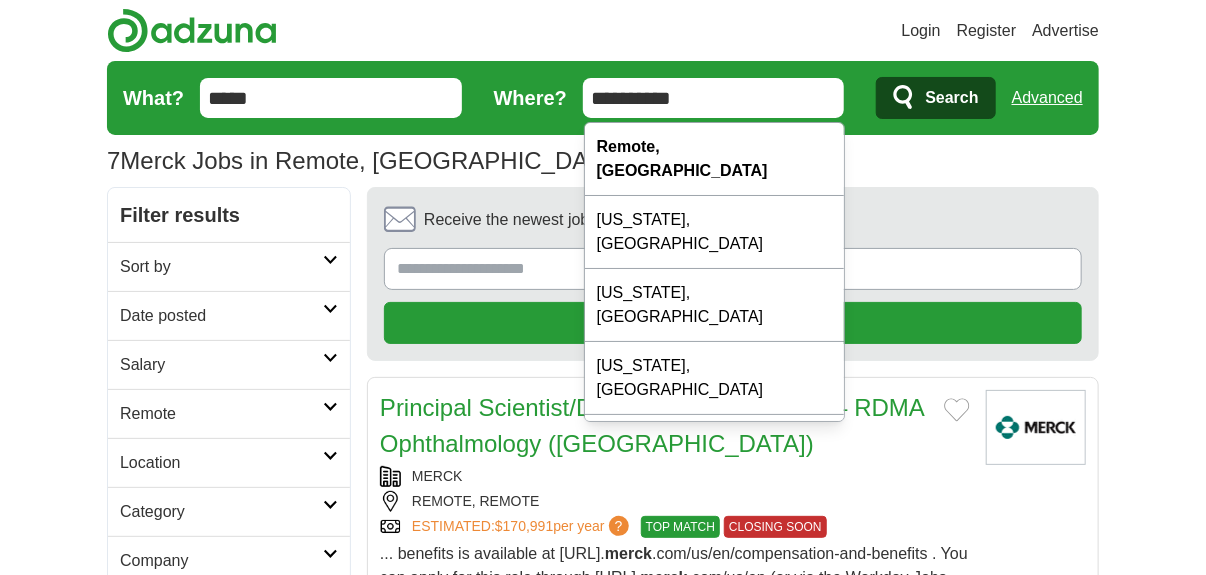 click on "**********" at bounding box center (714, 98) 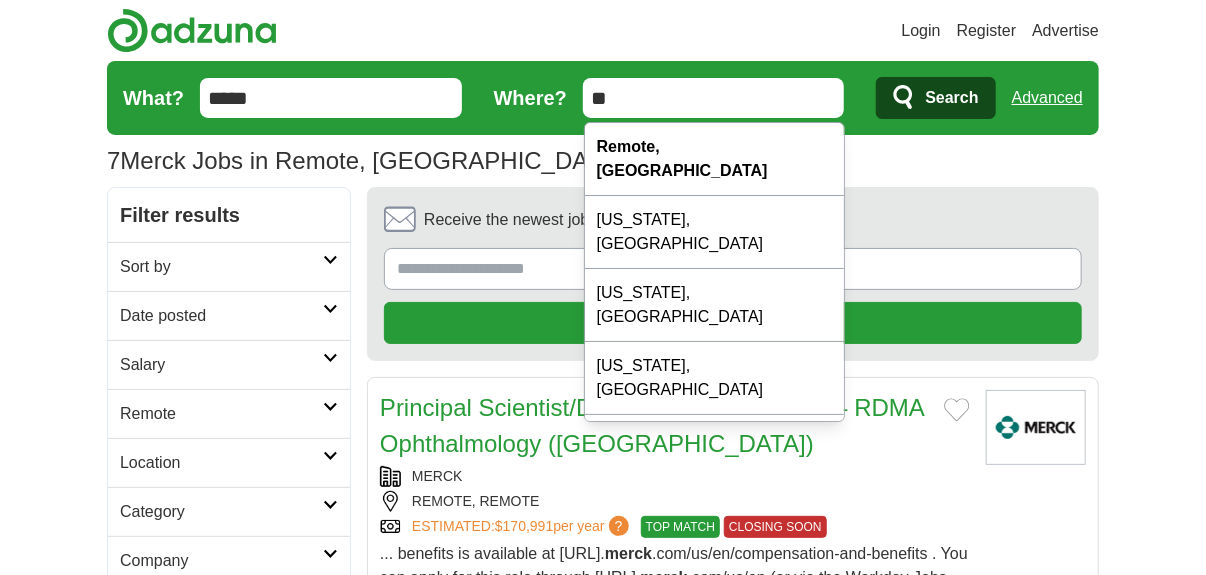 type on "*" 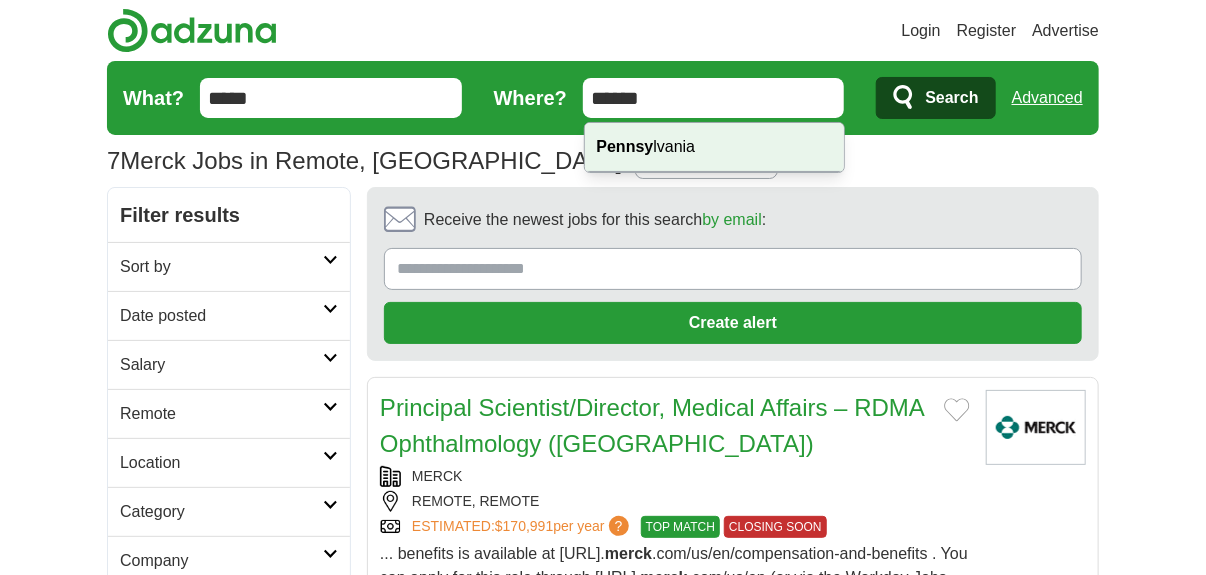 click on "Pennsy lvania" at bounding box center [715, 147] 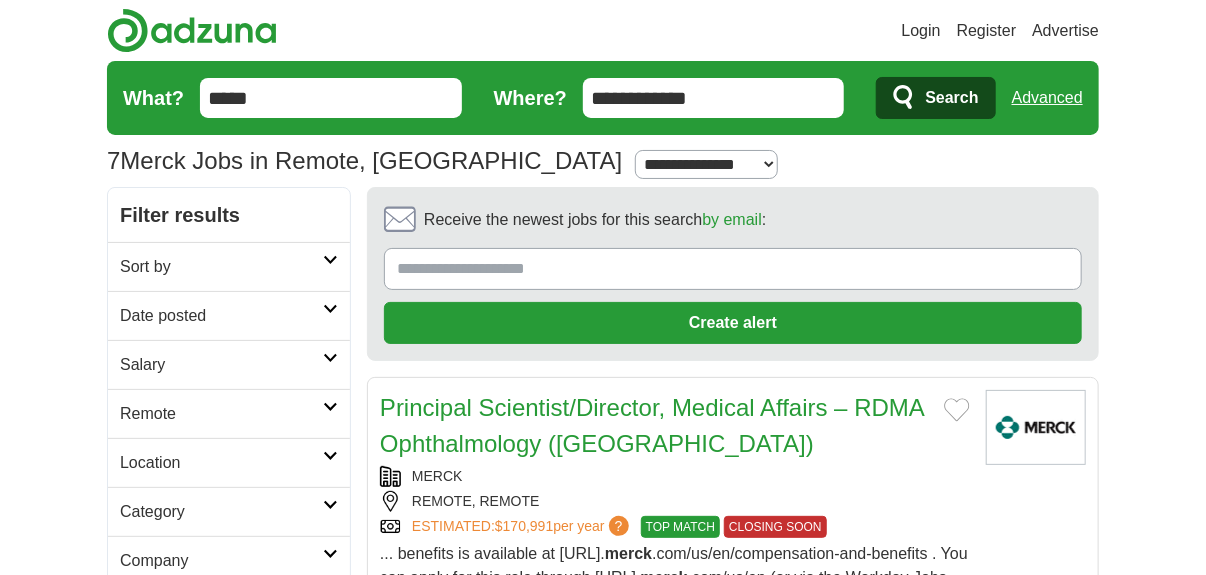 click on "Search" at bounding box center (951, 98) 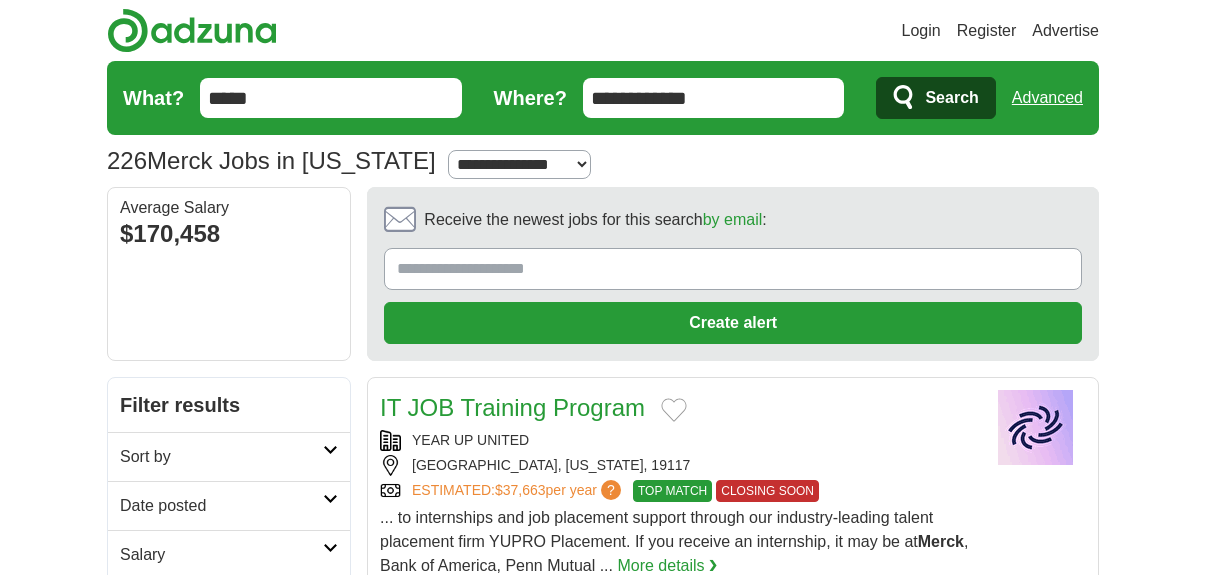 scroll, scrollTop: 0, scrollLeft: 0, axis: both 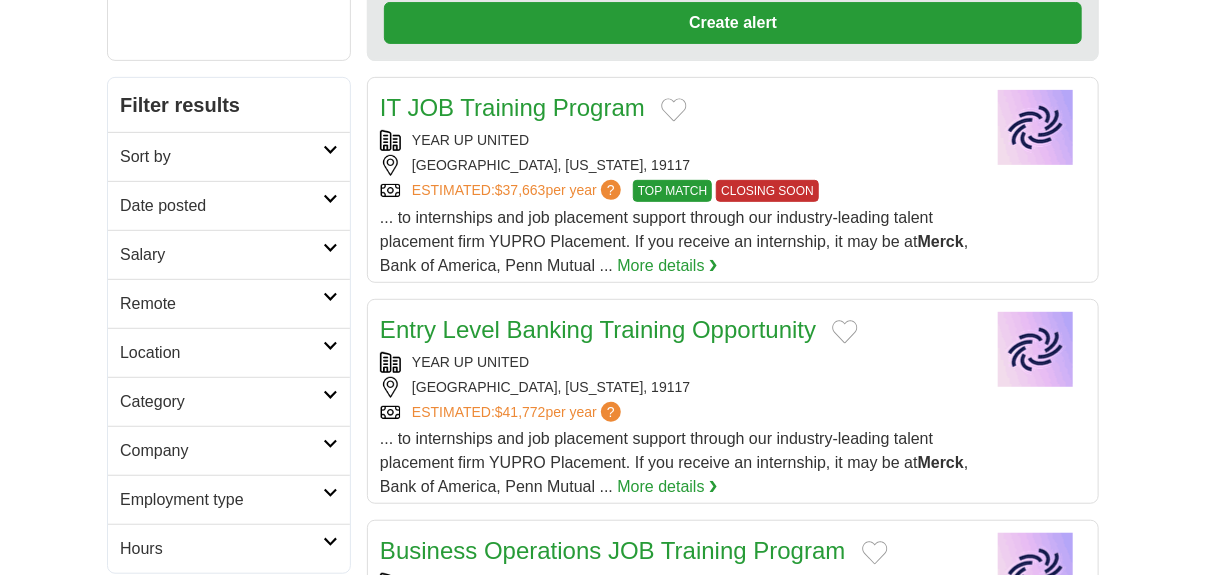 click at bounding box center [330, 444] 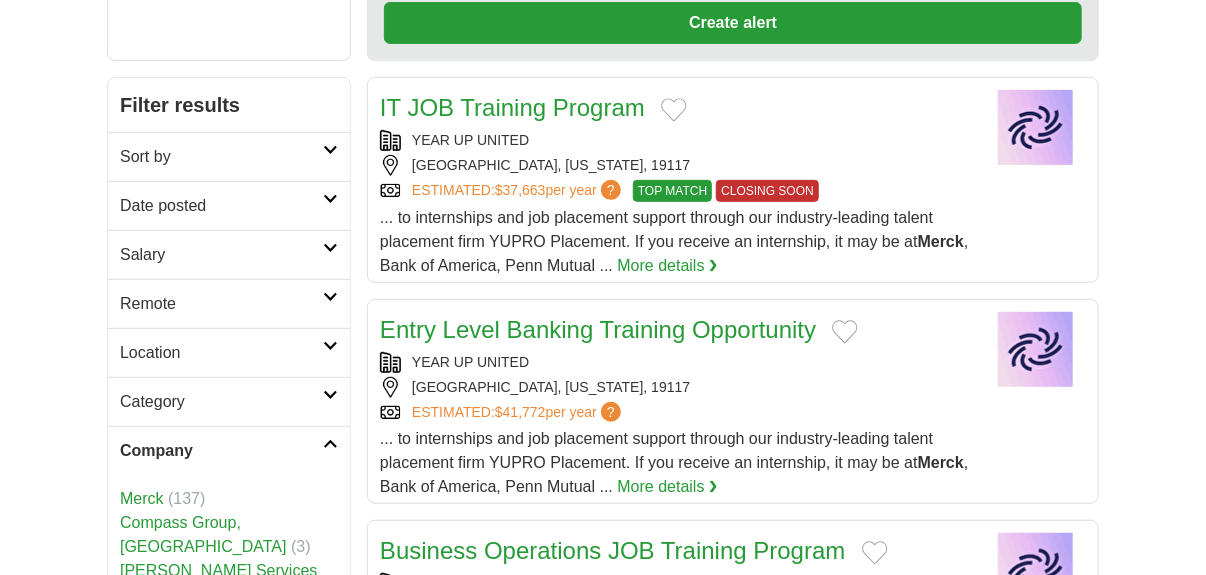 click on "Merck" at bounding box center [142, 498] 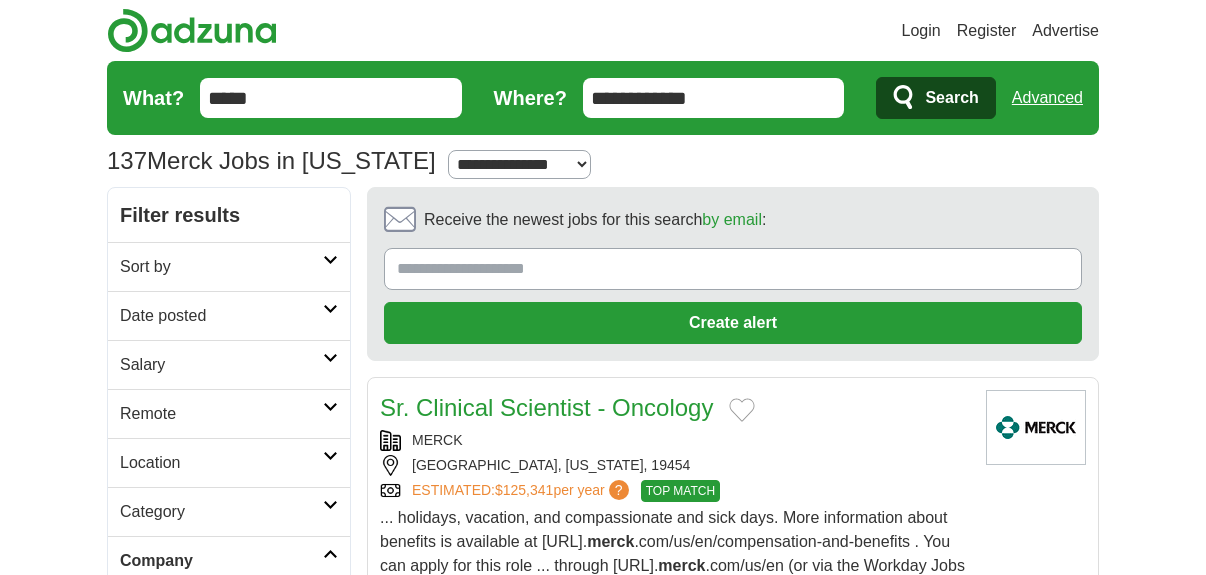 scroll, scrollTop: 0, scrollLeft: 0, axis: both 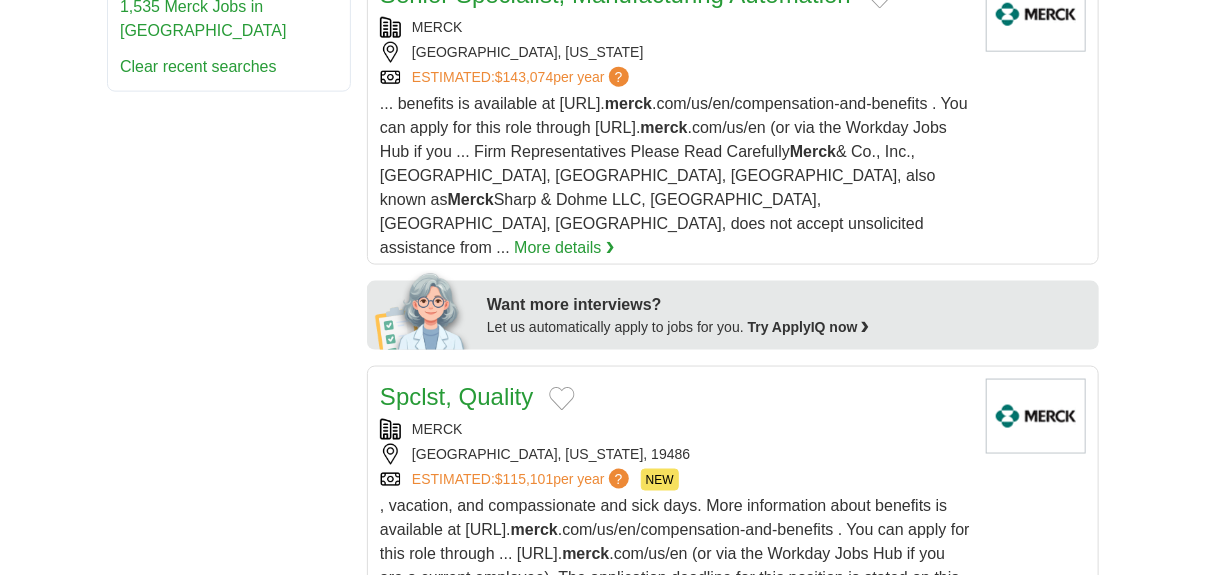 click on "Spclst, Quality" at bounding box center (456, 396) 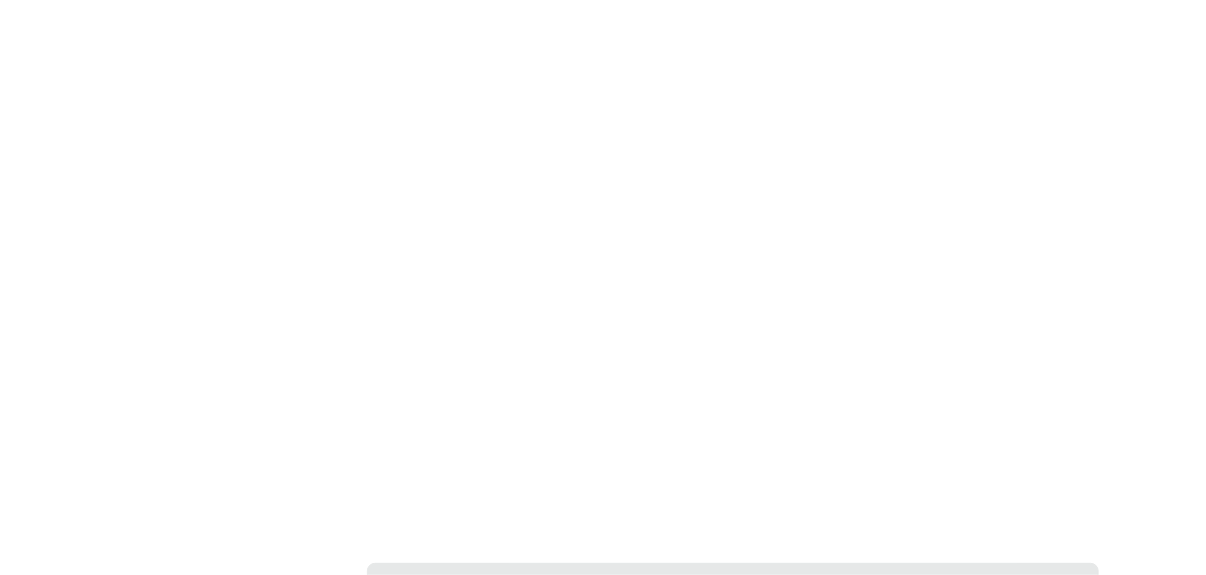 scroll, scrollTop: 4700, scrollLeft: 0, axis: vertical 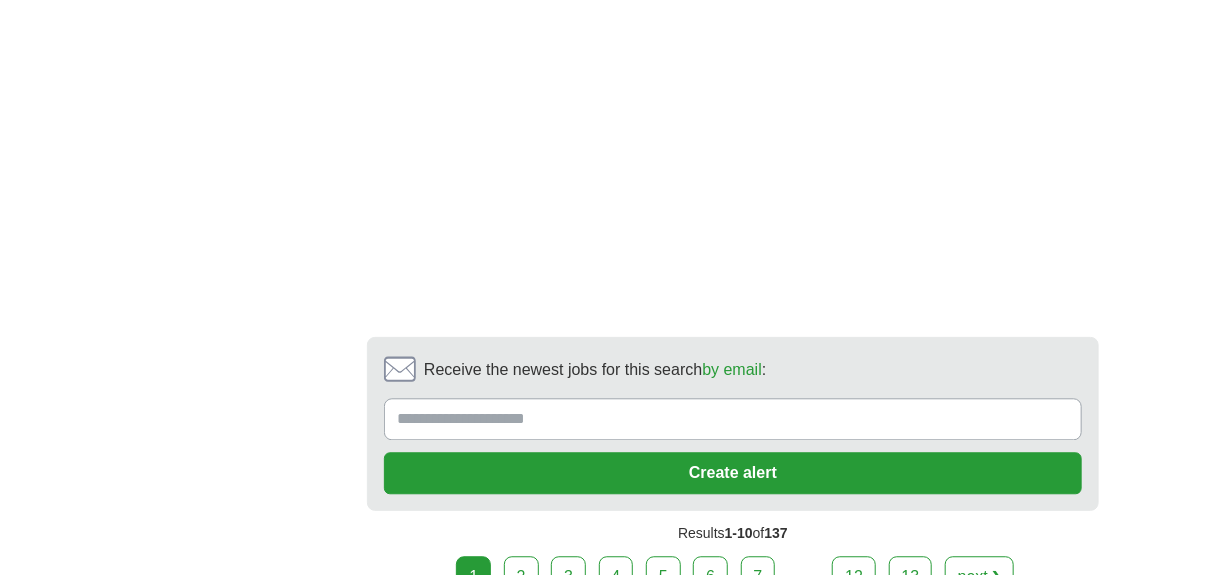 click on "2" at bounding box center [521, 577] 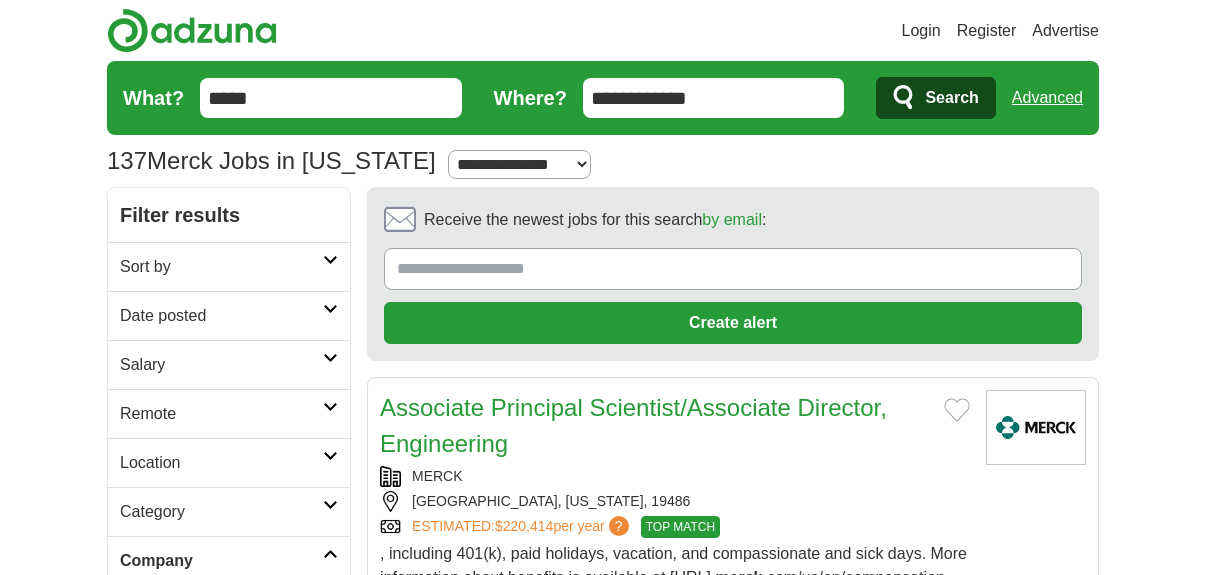 scroll, scrollTop: 0, scrollLeft: 0, axis: both 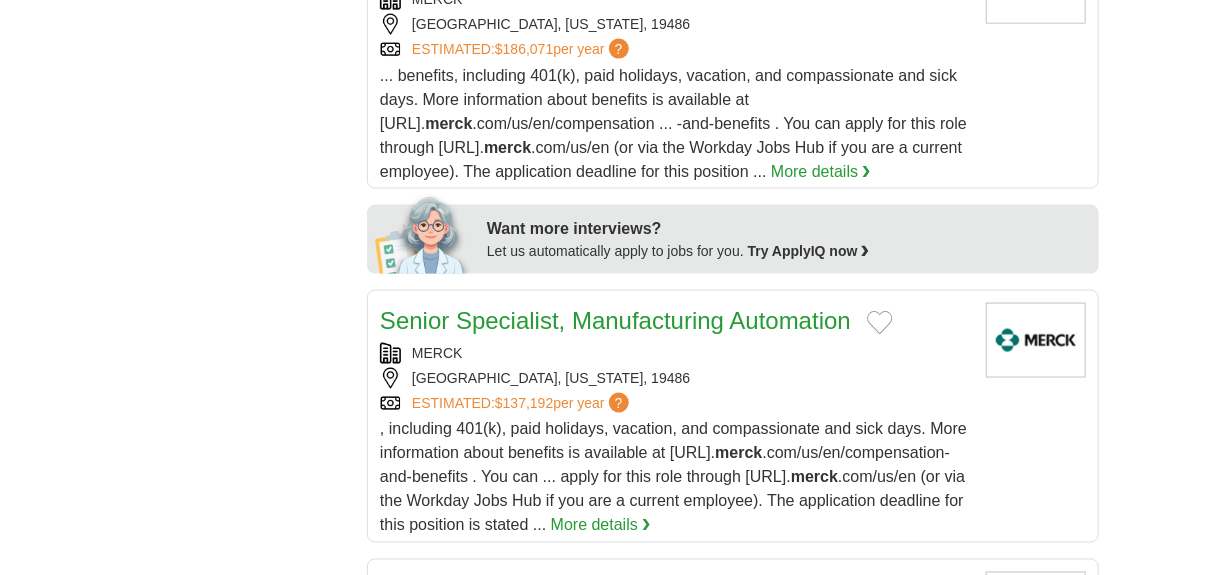 click on "Senior Specialist, Manufacturing Automation" at bounding box center [615, 320] 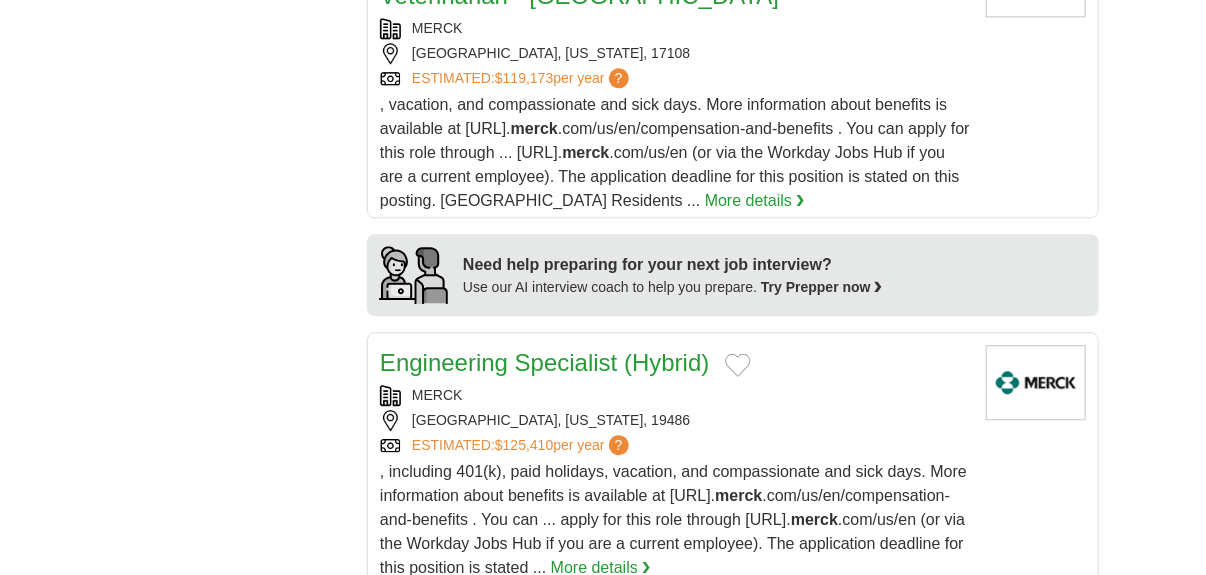 scroll, scrollTop: 2099, scrollLeft: 0, axis: vertical 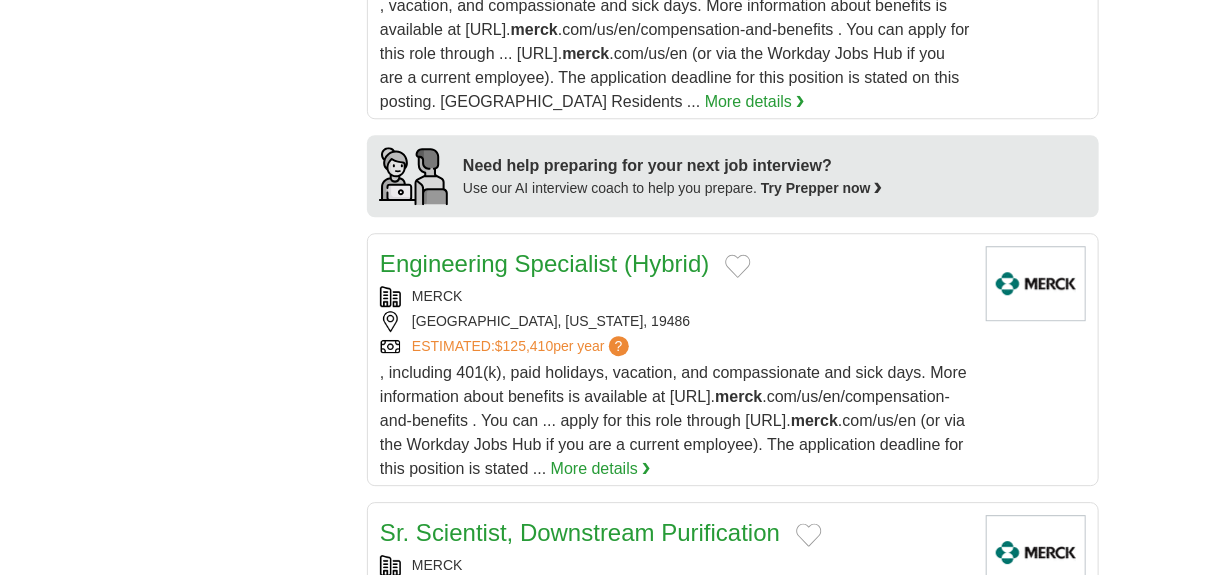 click on "Engineering Specialist (Hybrid)" at bounding box center [544, 263] 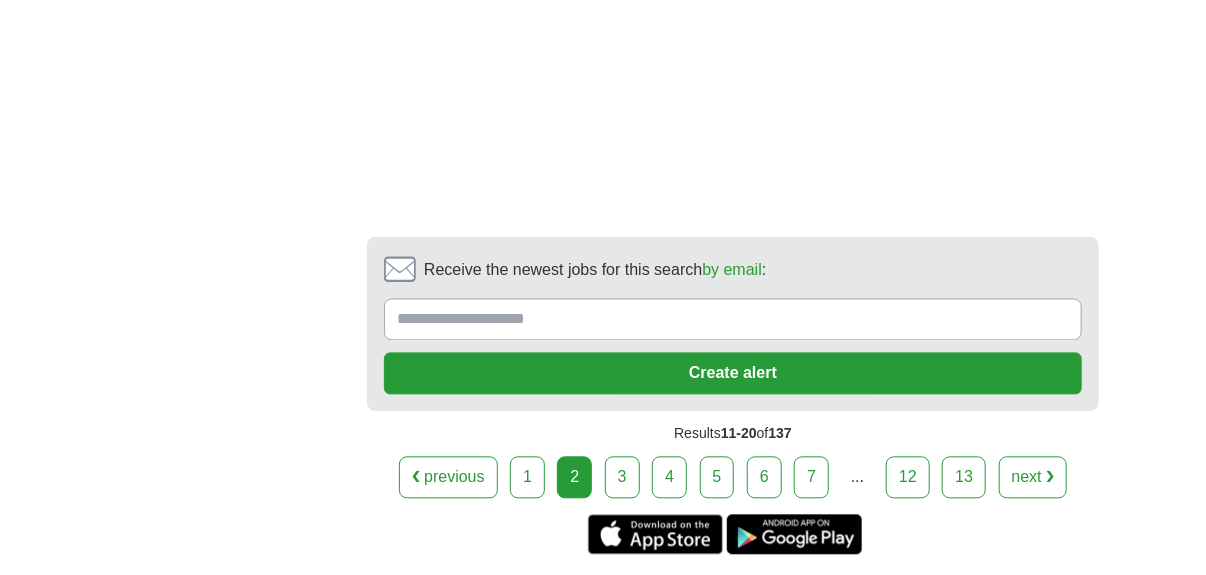 scroll, scrollTop: 4600, scrollLeft: 0, axis: vertical 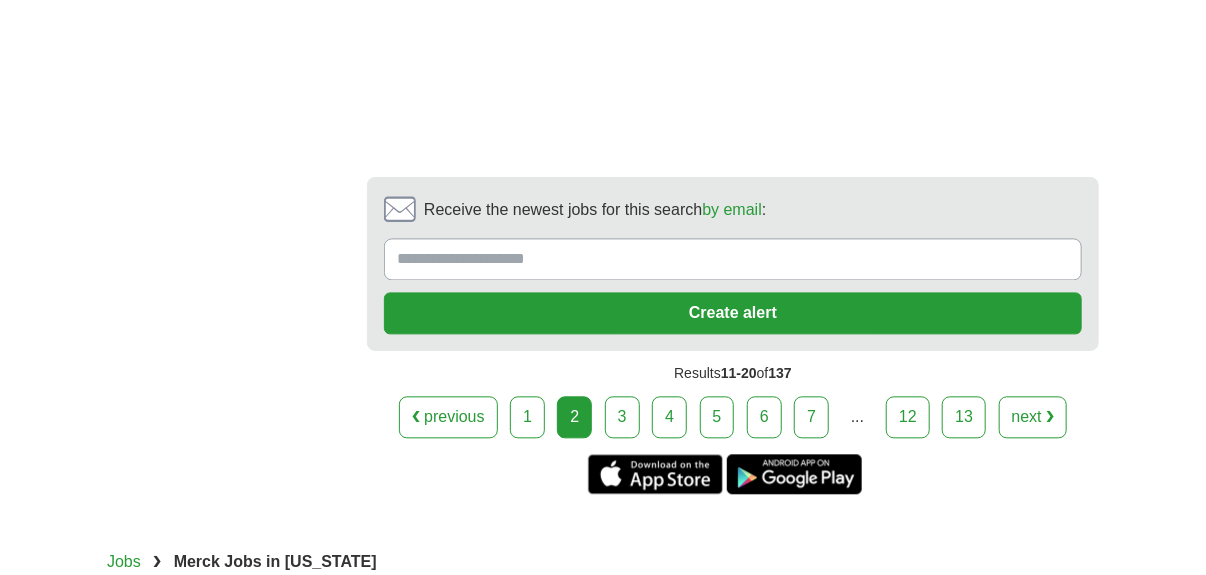 click on "3" at bounding box center (622, 417) 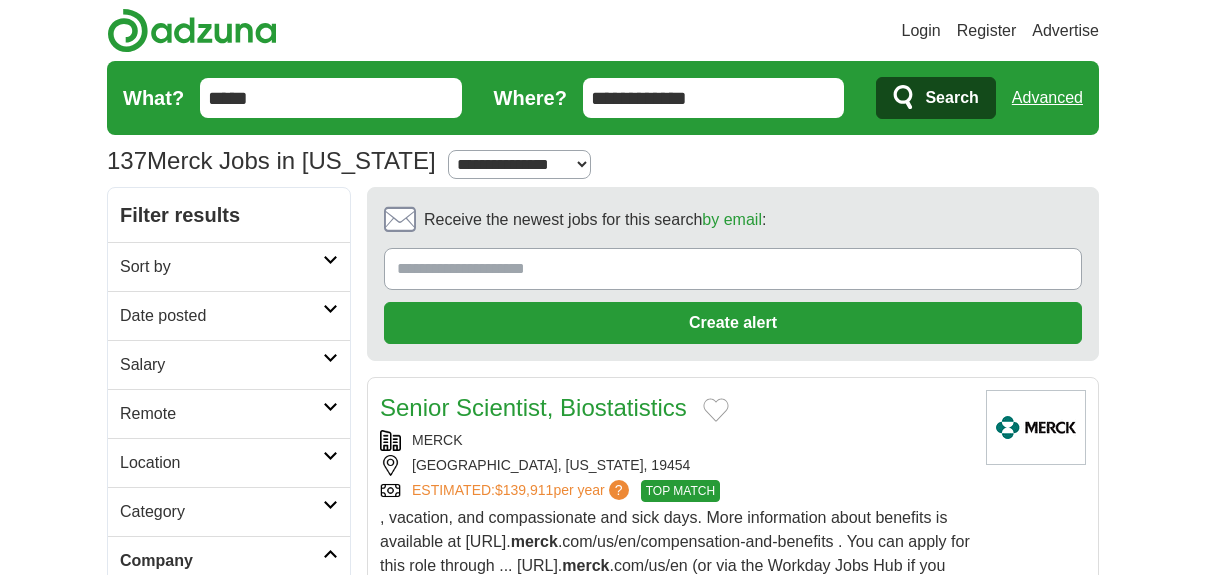 scroll, scrollTop: 0, scrollLeft: 0, axis: both 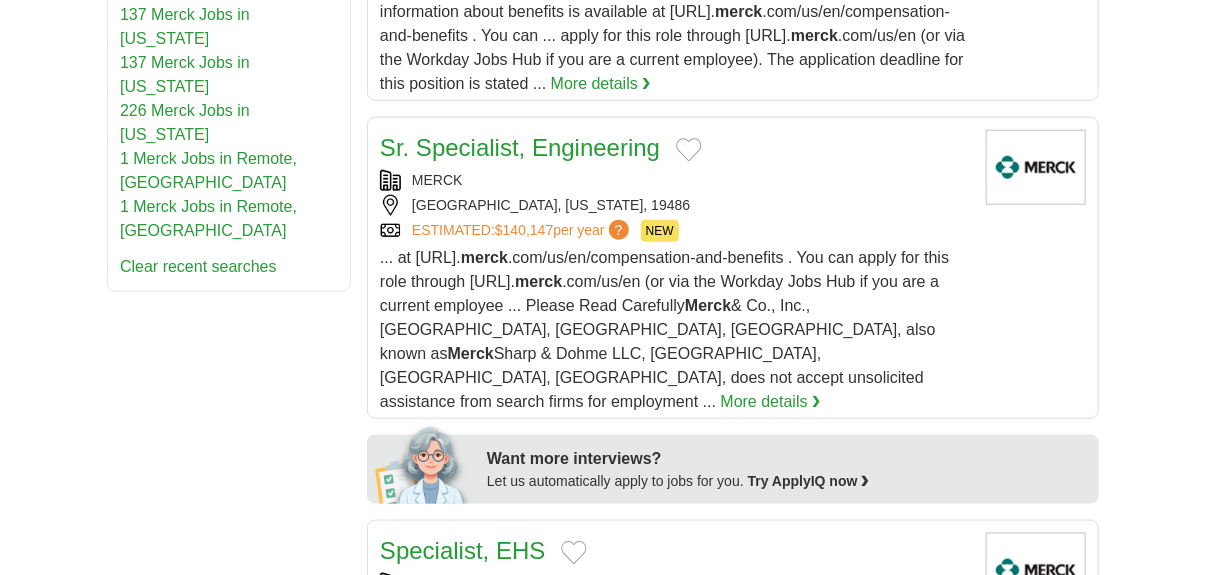 click on "Sr. Specialist, Engineering" at bounding box center [520, 147] 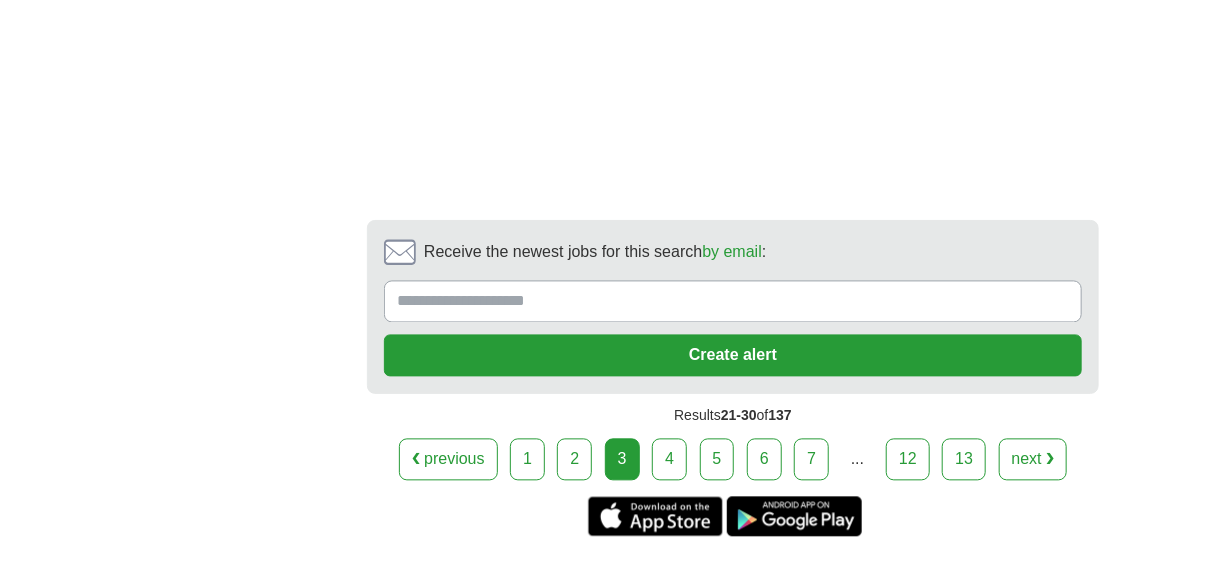 scroll, scrollTop: 4499, scrollLeft: 0, axis: vertical 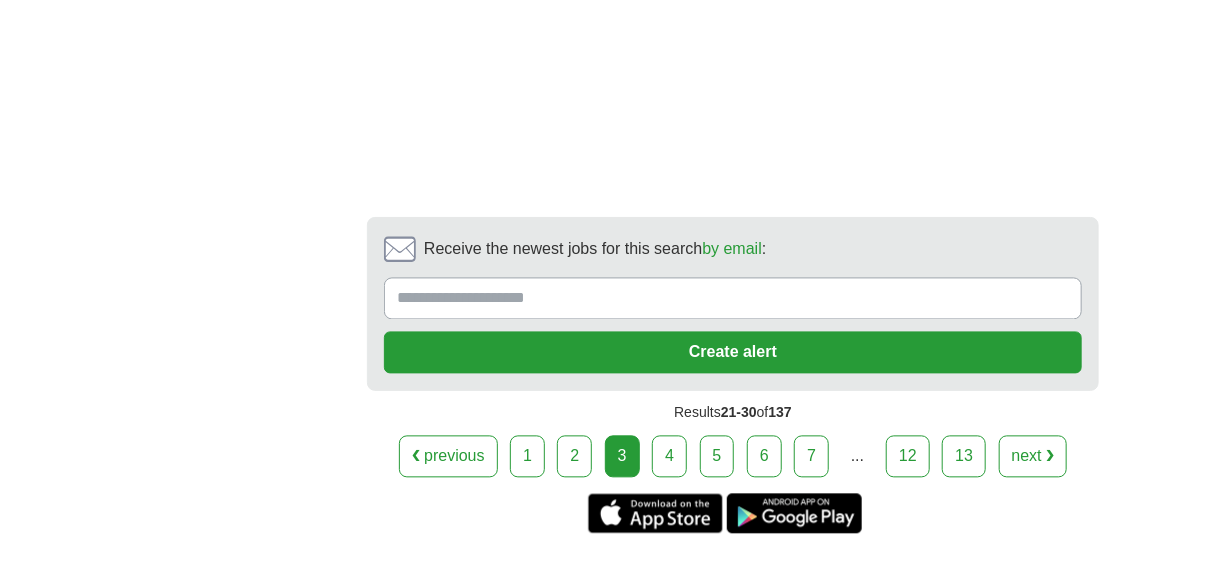 click on "4" at bounding box center (669, 457) 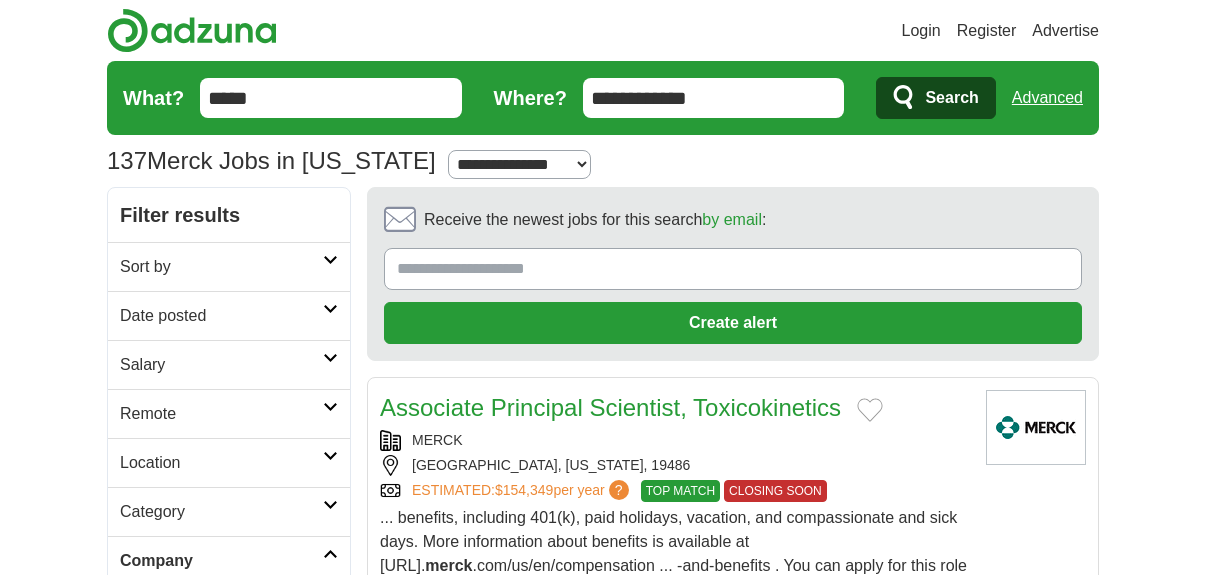 scroll, scrollTop: 0, scrollLeft: 0, axis: both 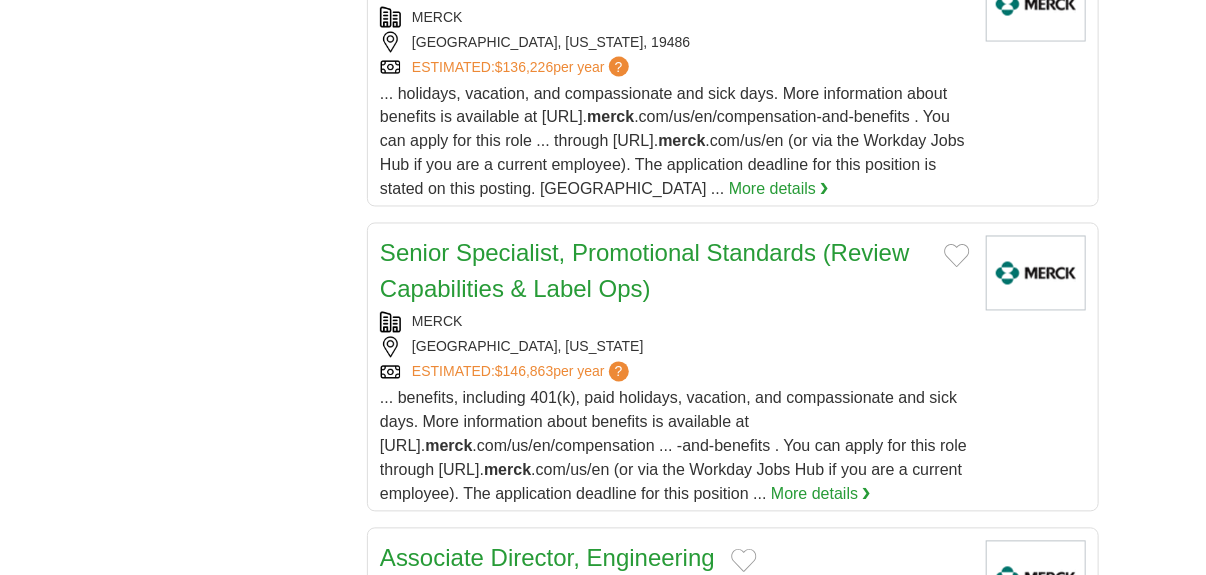 click on "Senior Specialist, Promotional Standards (Review Capabilities & Label Ops)" at bounding box center (645, 271) 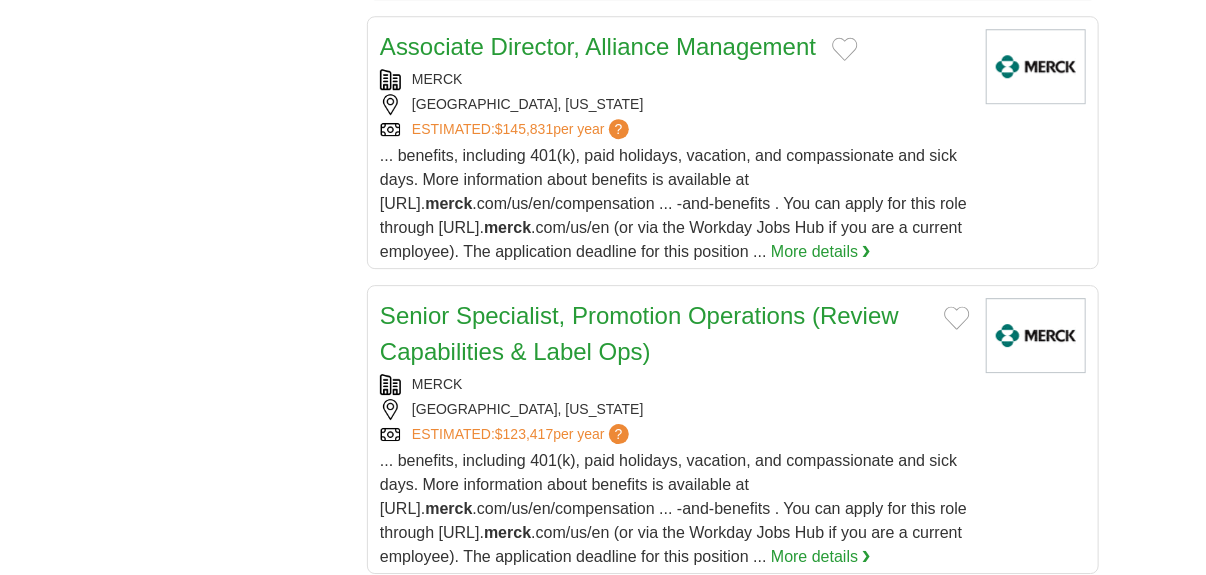 scroll, scrollTop: 2446, scrollLeft: 0, axis: vertical 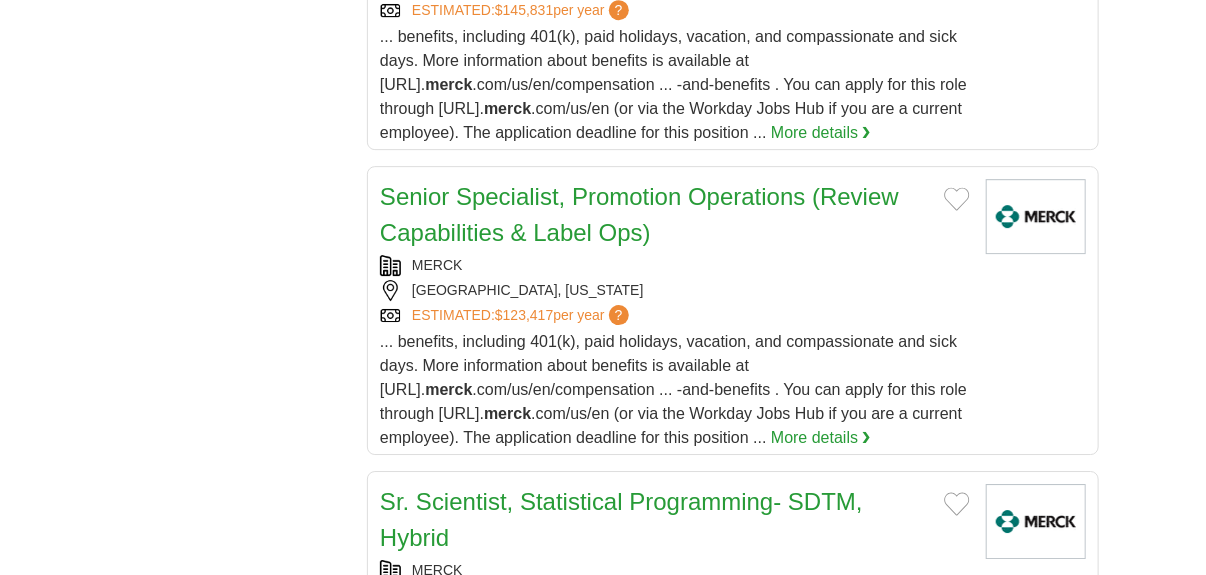 click on "...  benefits, including 401(k), paid holidays, vacation, and compassionate and sick days. More information about benefits is available at https://jobs. merck .com/us/en/compensation ... -and-benefits . You can apply for this role through https://jobs. merck .com/us/en (or via the Workday Jobs Hub if you are a current employee). The application deadline for this position ..." at bounding box center [673, 389] 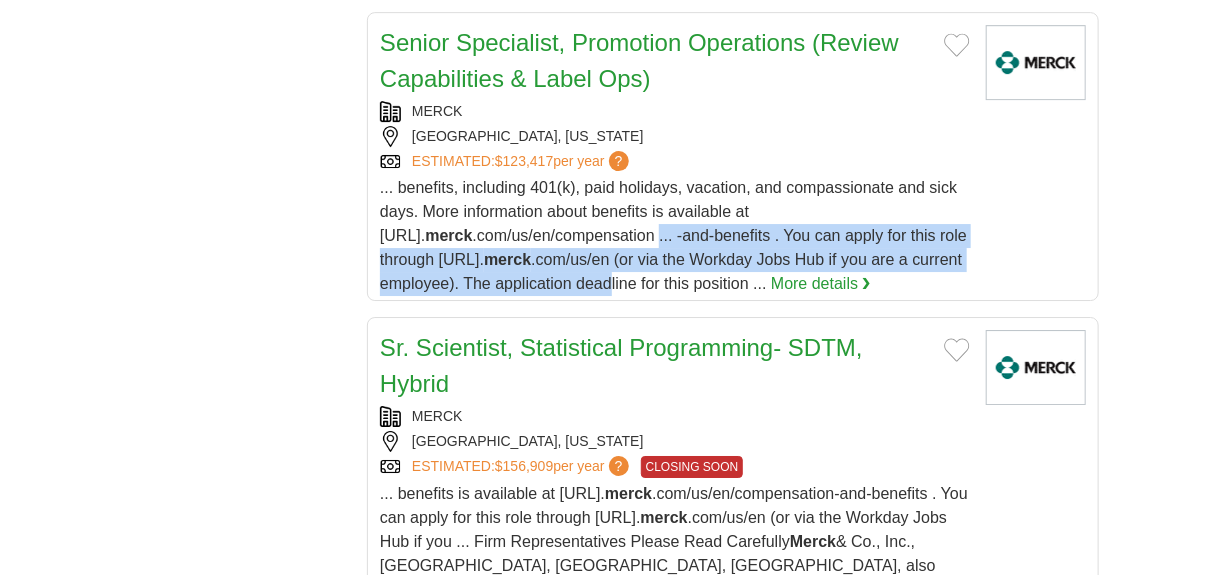drag, startPoint x: 705, startPoint y: 187, endPoint x: 715, endPoint y: 214, distance: 28.79236 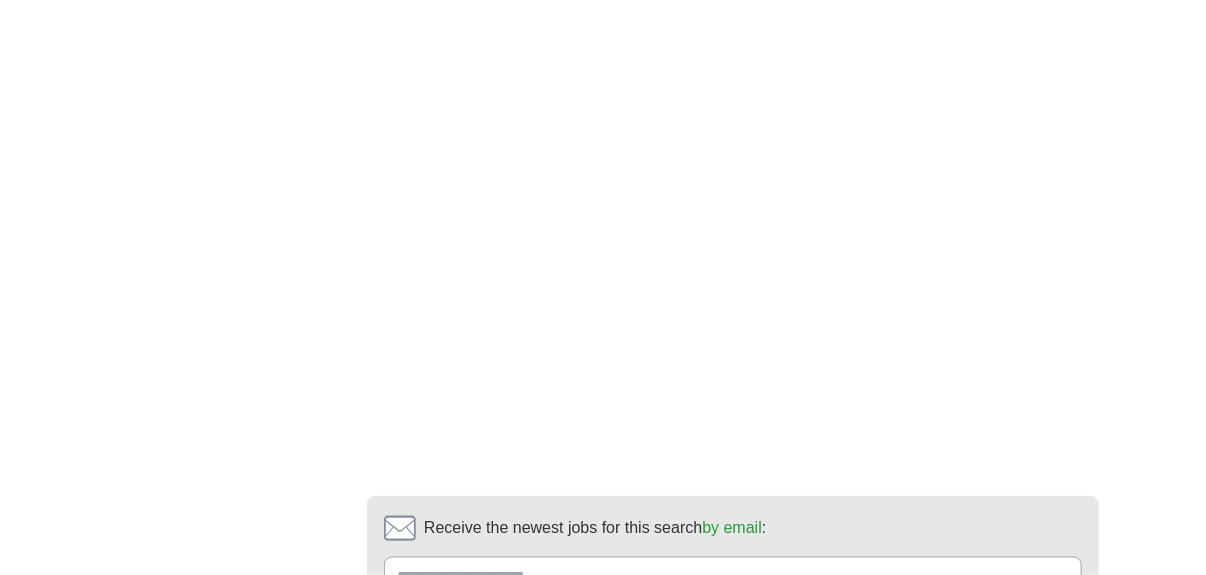 scroll, scrollTop: 4300, scrollLeft: 0, axis: vertical 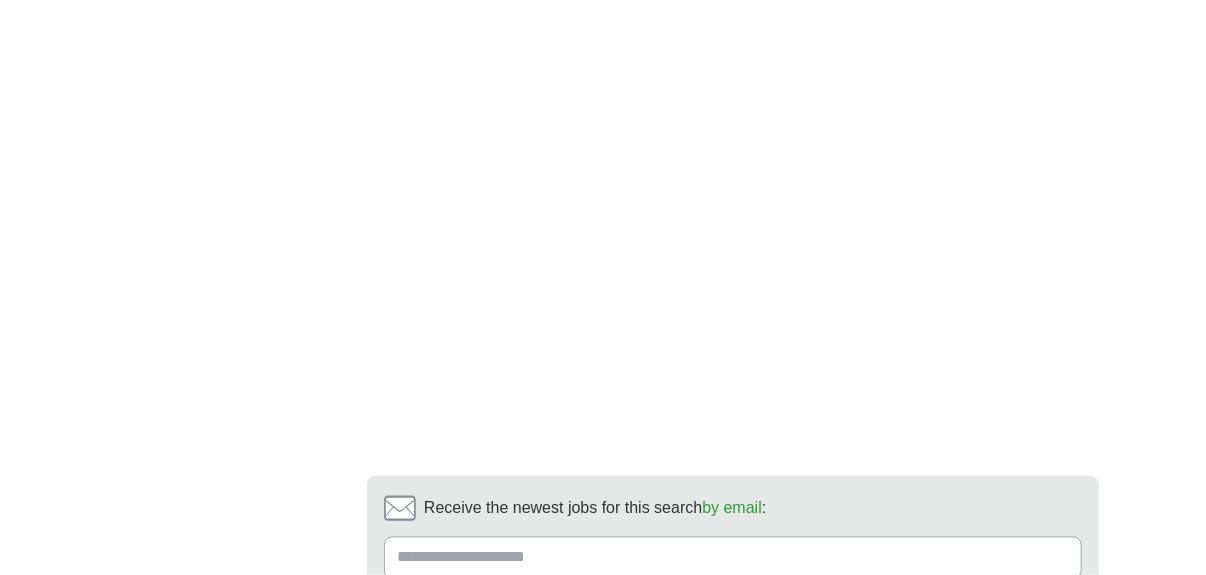 click on "5" at bounding box center [717, 716] 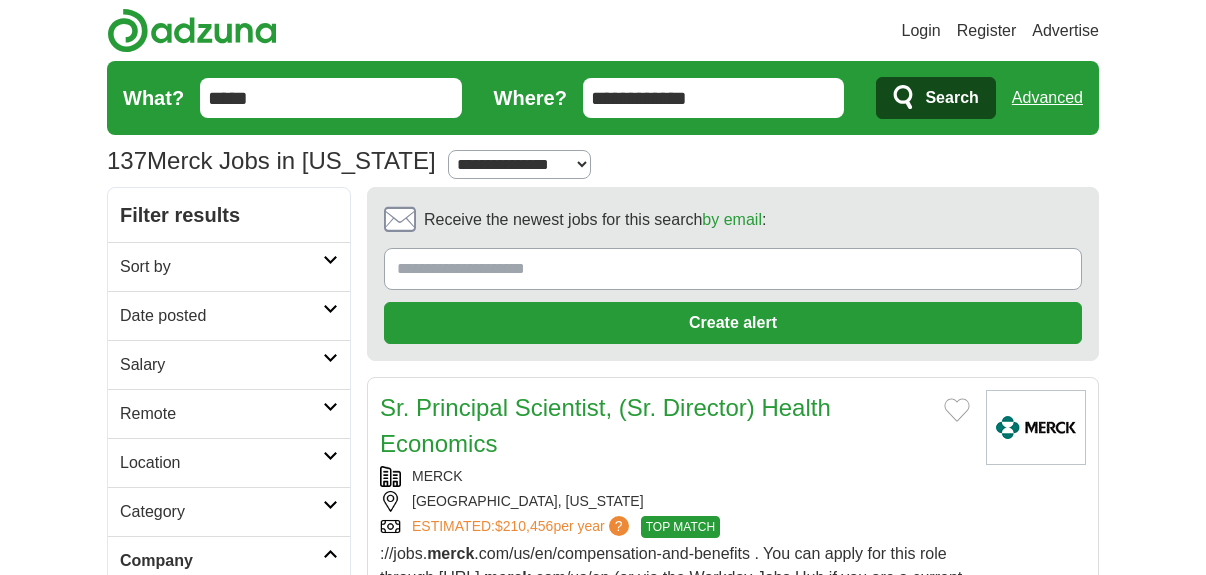 scroll, scrollTop: 0, scrollLeft: 0, axis: both 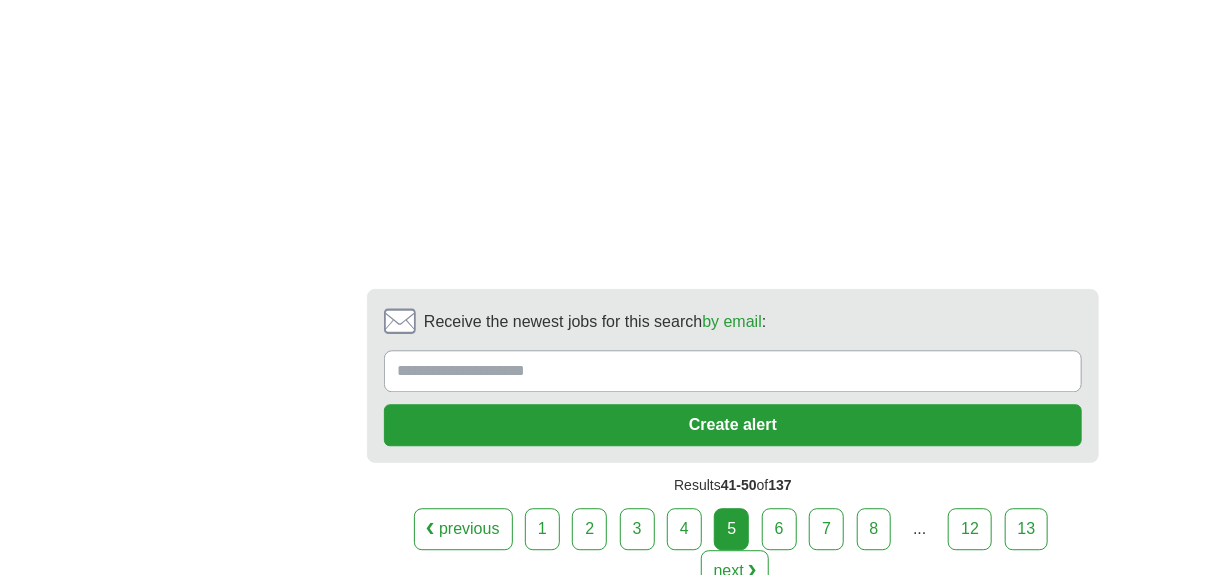 click on "6" at bounding box center (779, 529) 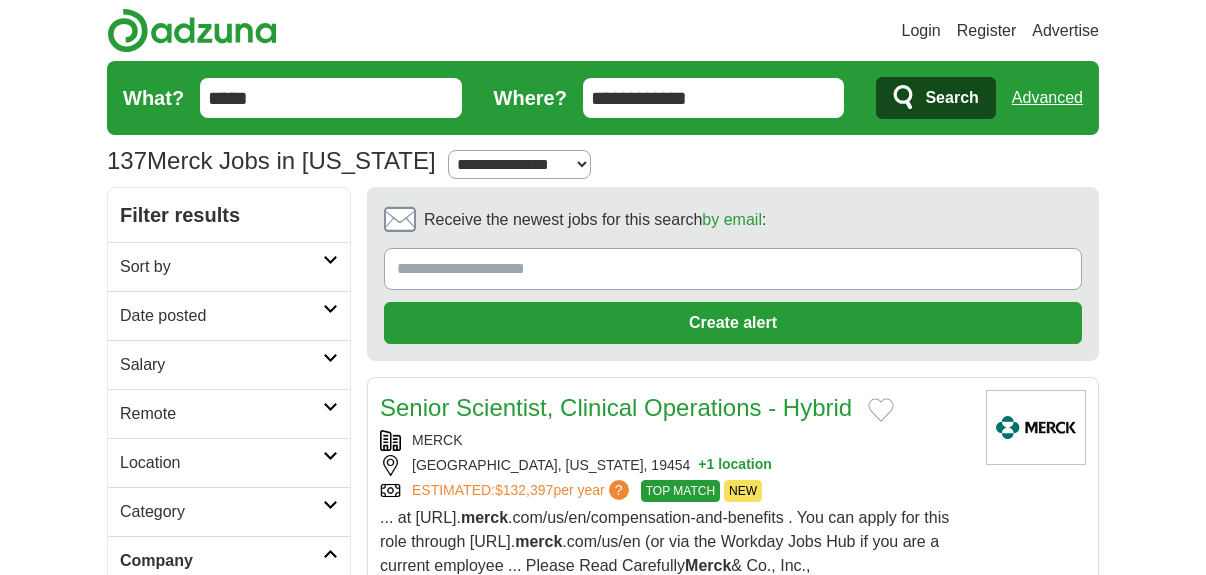scroll, scrollTop: 0, scrollLeft: 0, axis: both 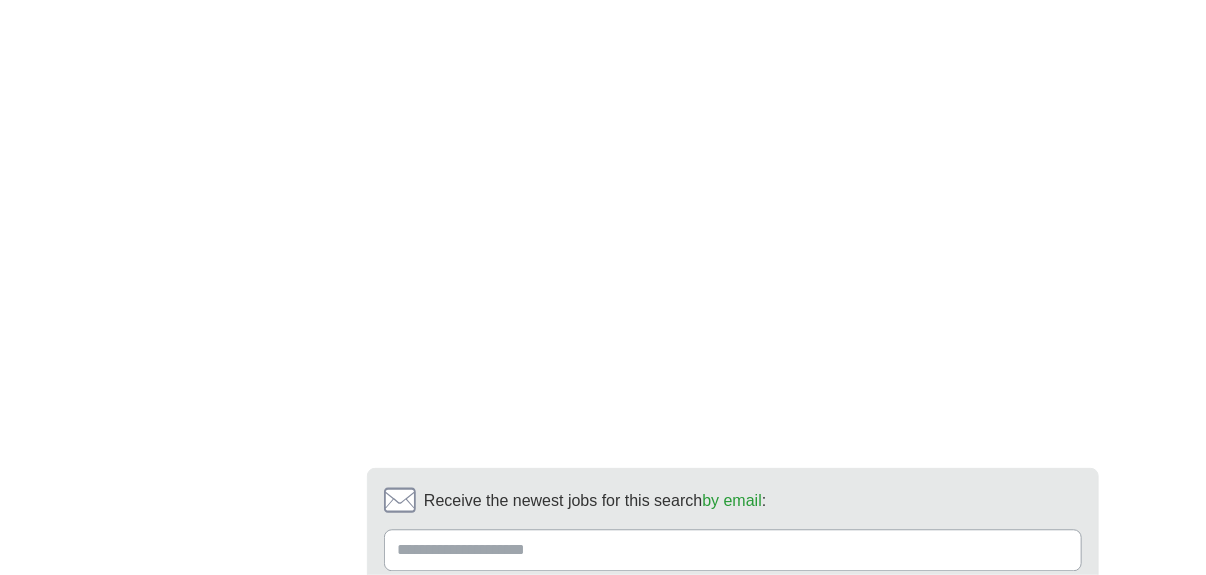 click on "7" at bounding box center (802, 708) 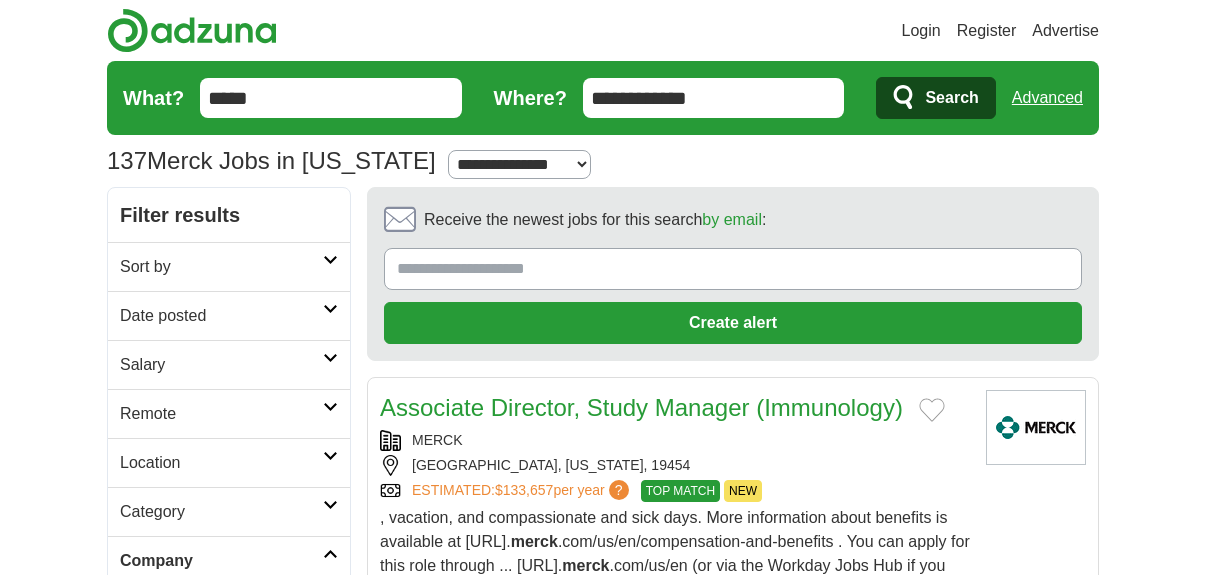 scroll, scrollTop: 0, scrollLeft: 0, axis: both 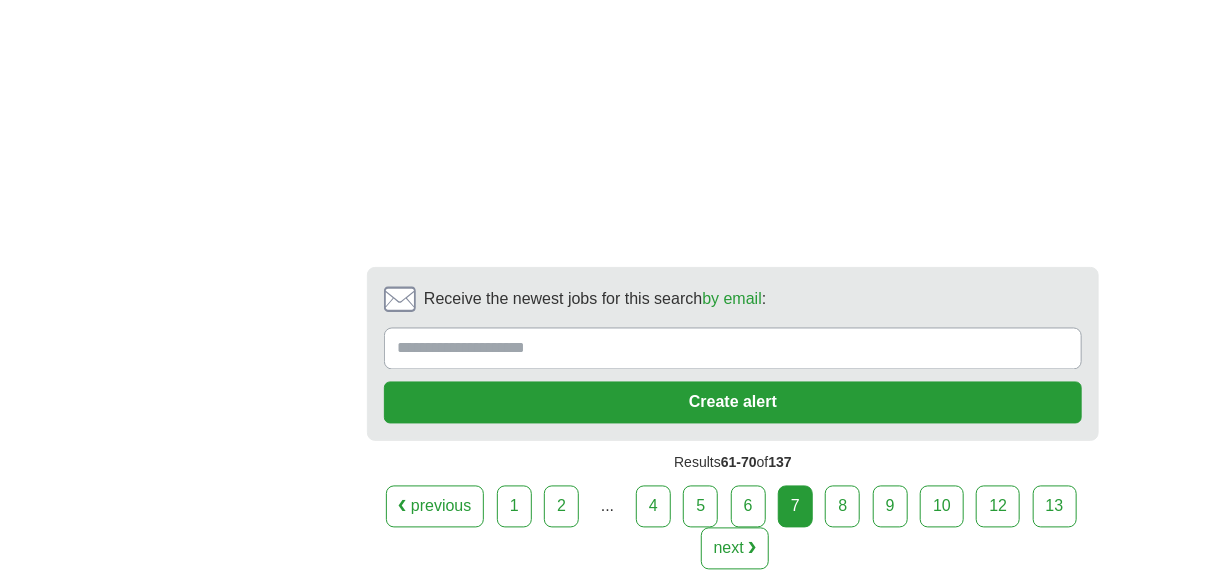 click on "8" at bounding box center (842, 507) 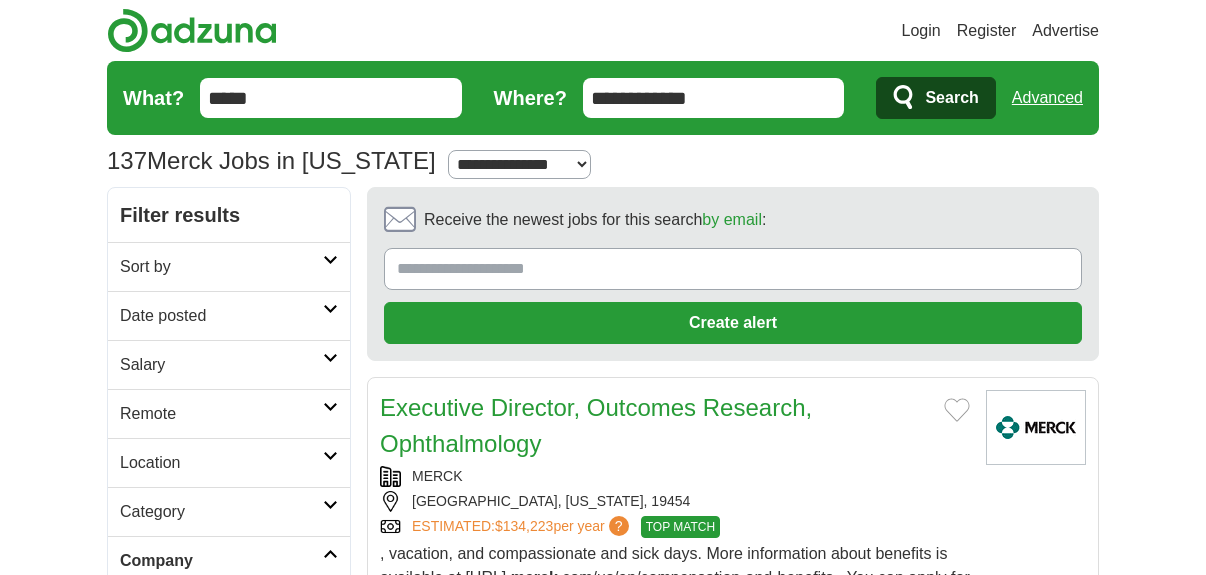 scroll, scrollTop: 0, scrollLeft: 0, axis: both 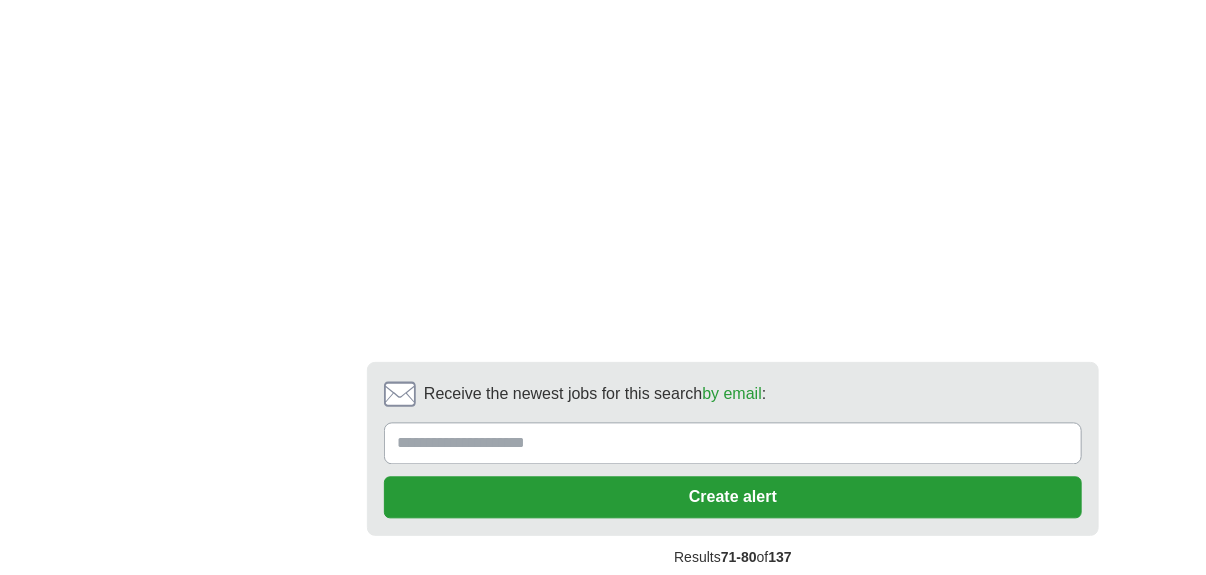 click on "9" at bounding box center (838, 602) 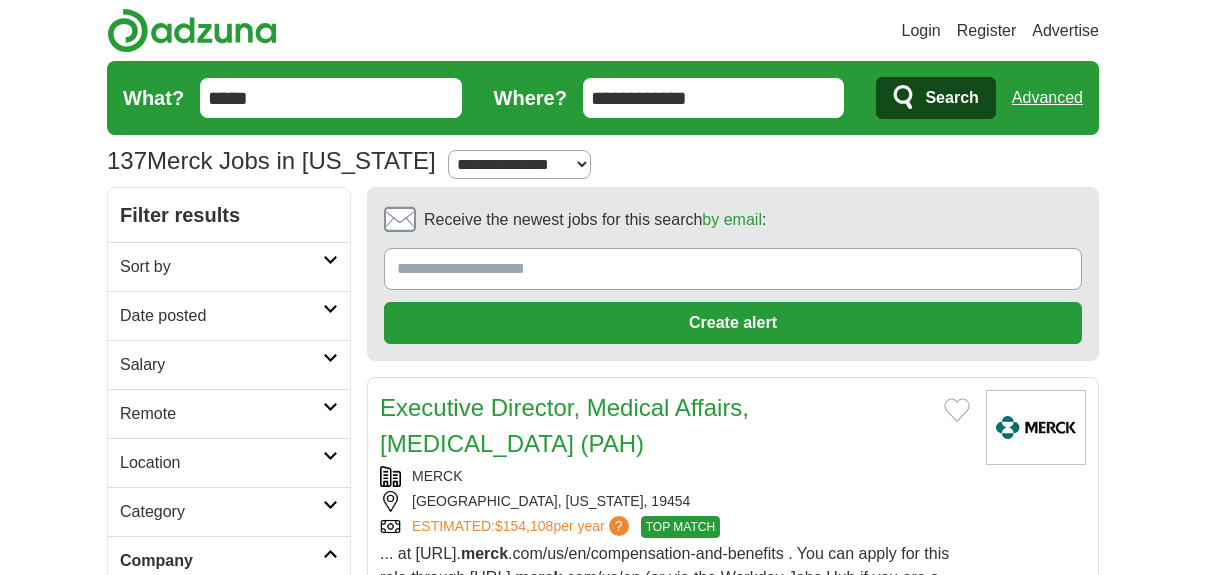 scroll, scrollTop: 0, scrollLeft: 0, axis: both 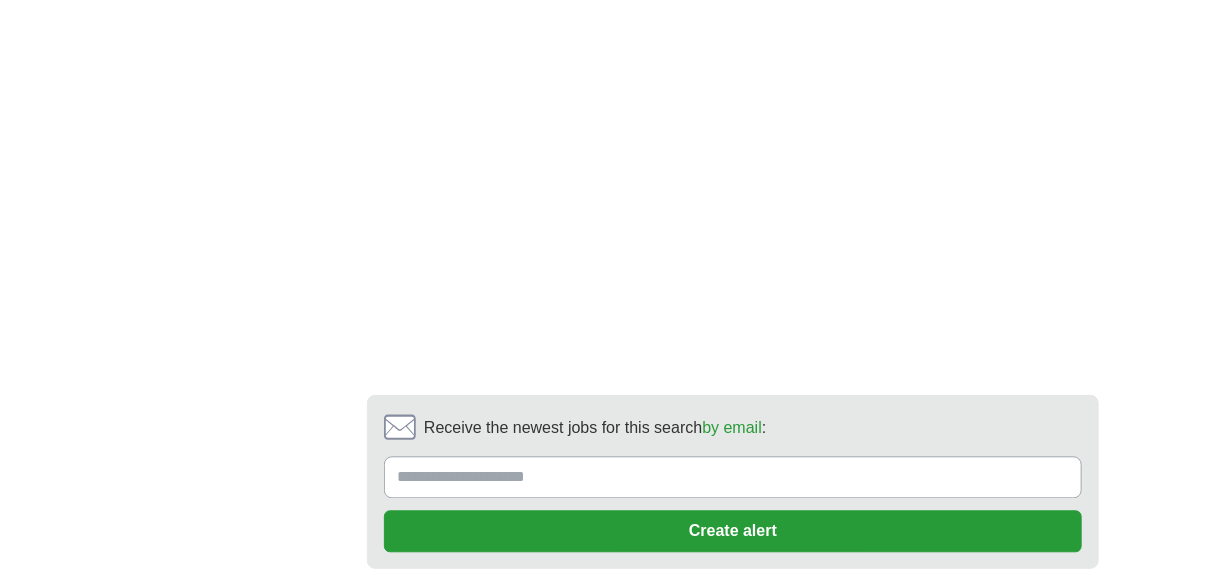 click on "10" at bounding box center (867, 635) 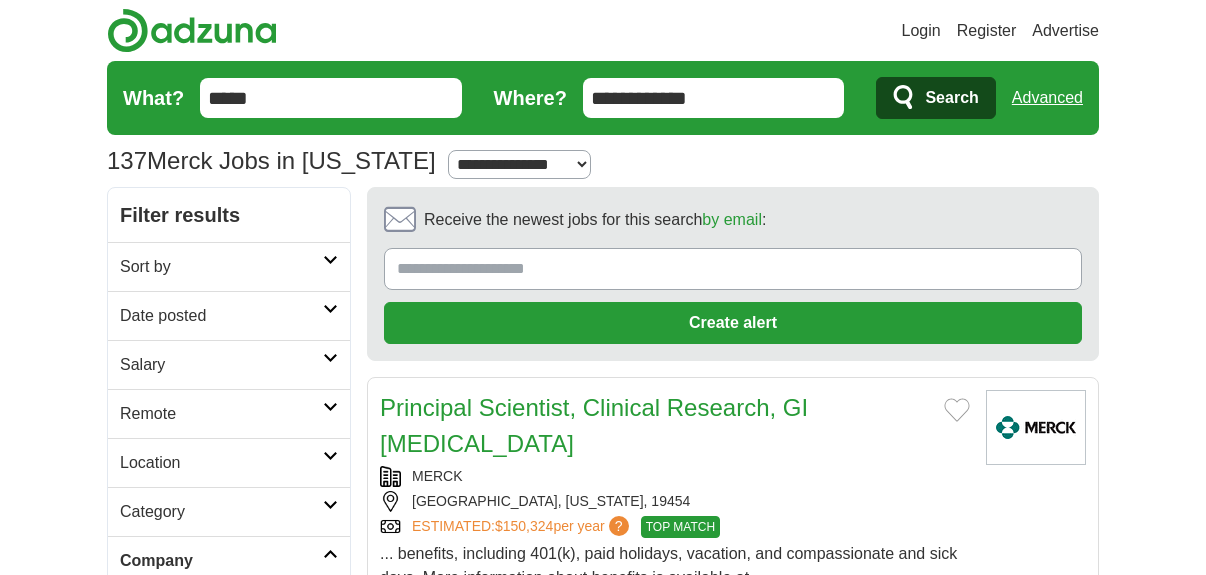 scroll, scrollTop: 0, scrollLeft: 0, axis: both 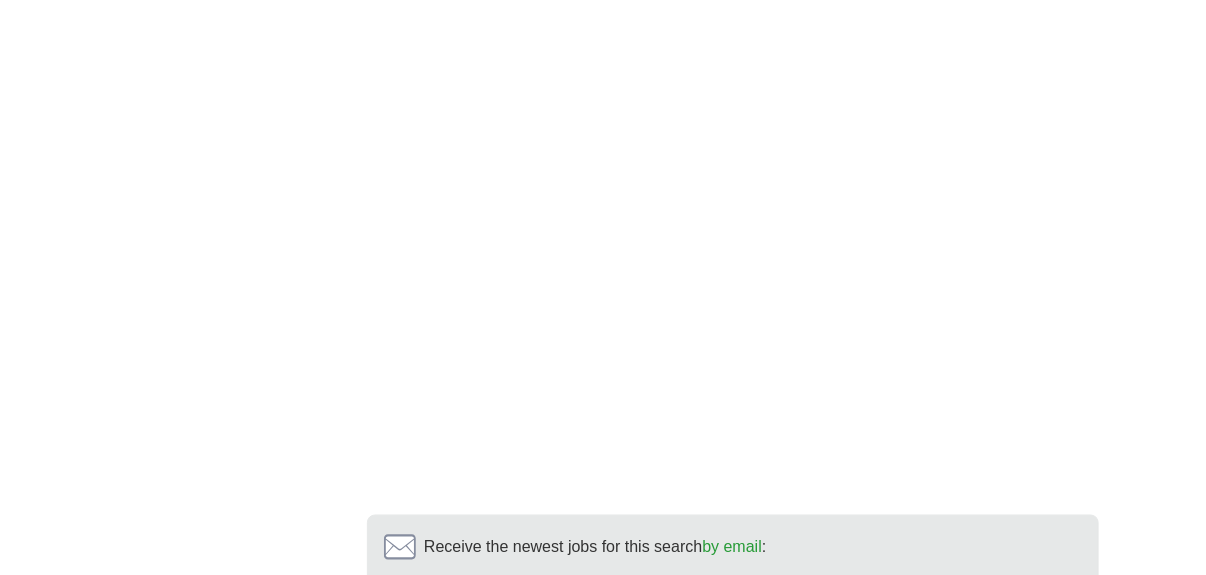 click on "11" at bounding box center [923, 755] 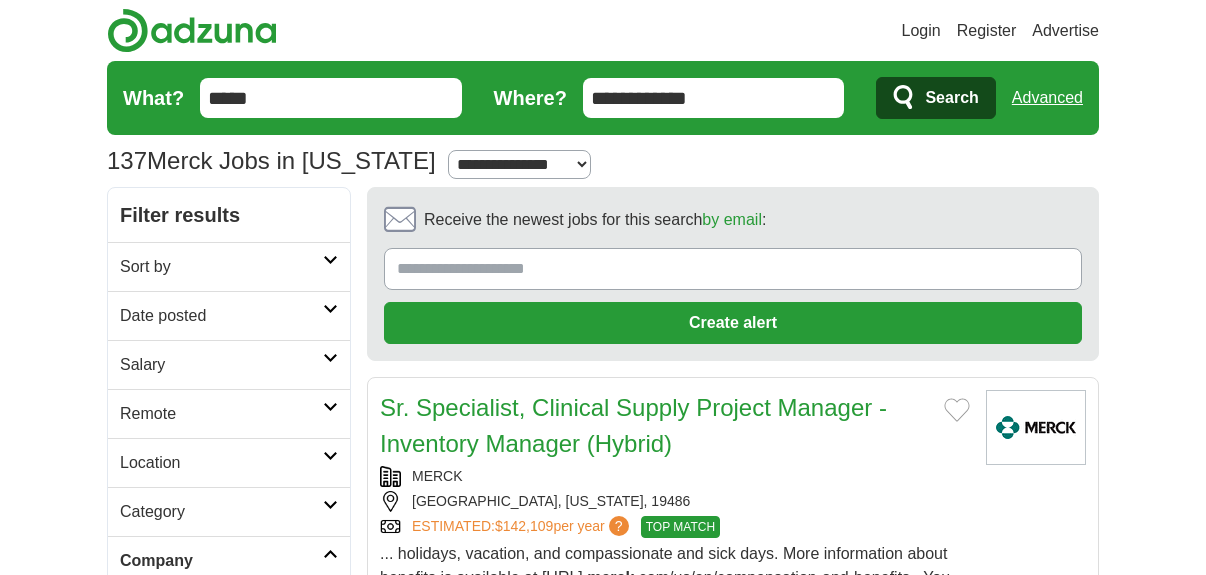 scroll, scrollTop: 0, scrollLeft: 0, axis: both 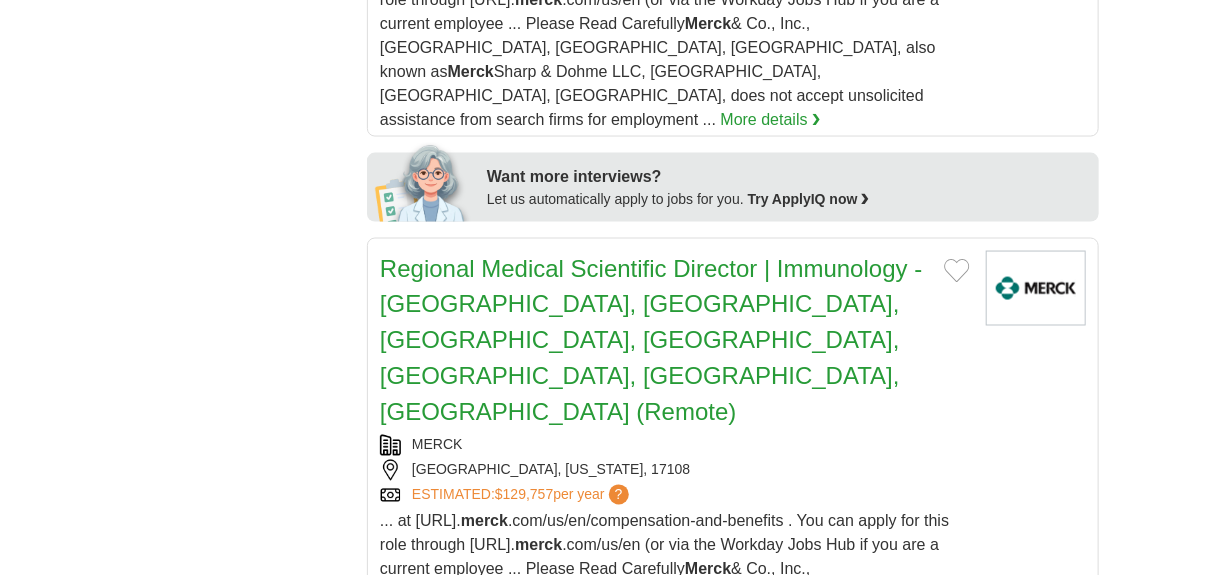 click on "Regional Medical Scientific Director | Immunology - IL, WI, IA, MN, ND, SD, NE (Remote)" at bounding box center (651, 340) 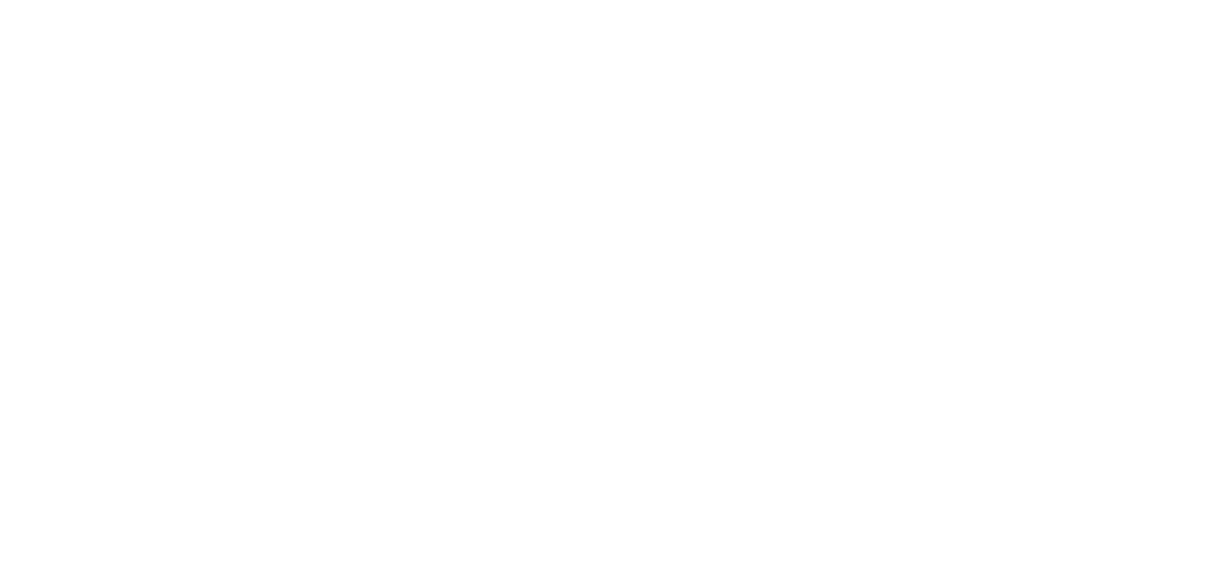 scroll, scrollTop: 4600, scrollLeft: 0, axis: vertical 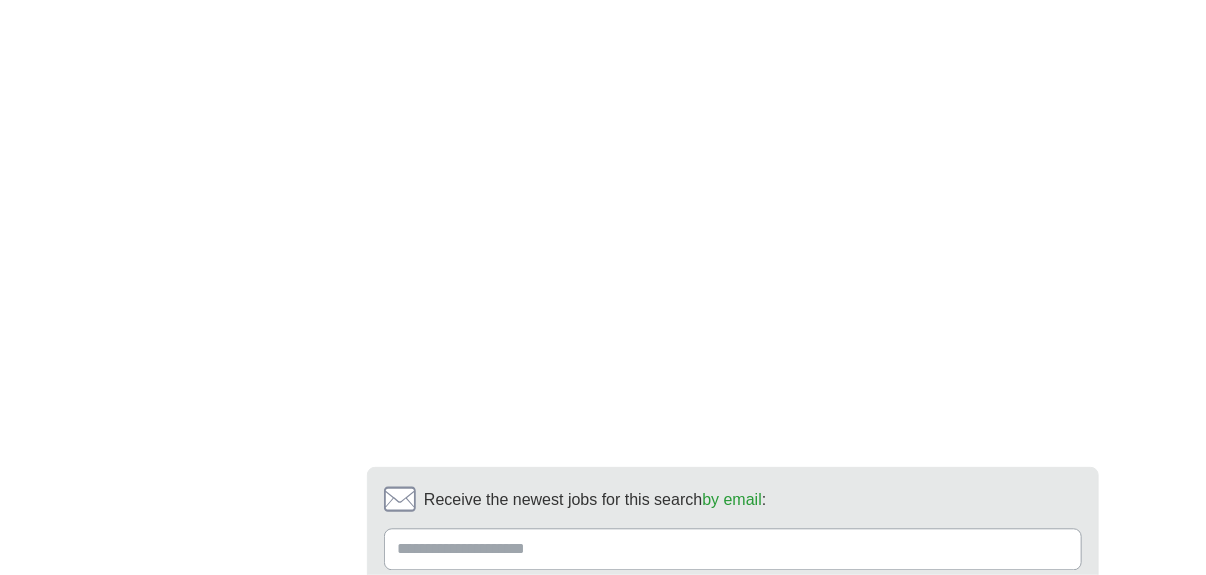 click on "12" at bounding box center [979, 707] 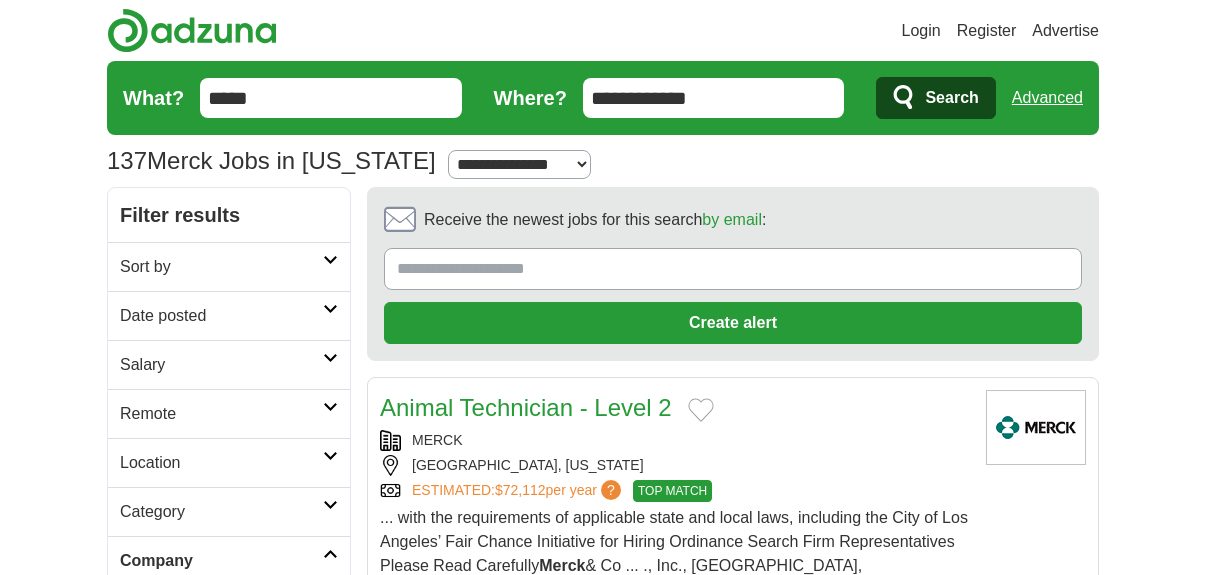 scroll, scrollTop: 0, scrollLeft: 0, axis: both 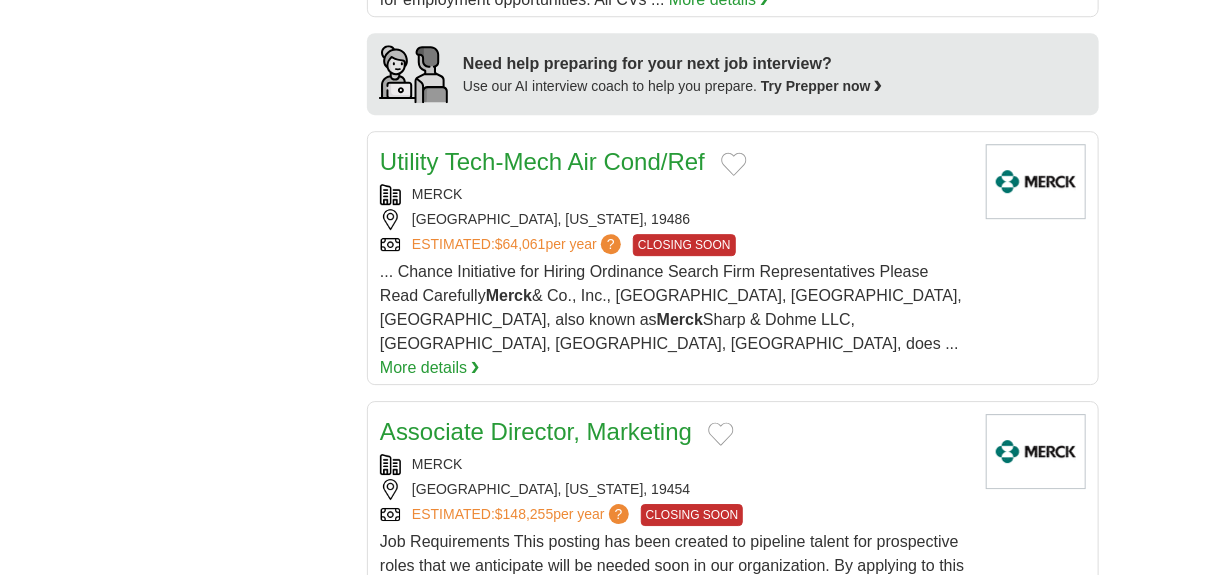 click on "Associate Director, Marketing" at bounding box center (536, 431) 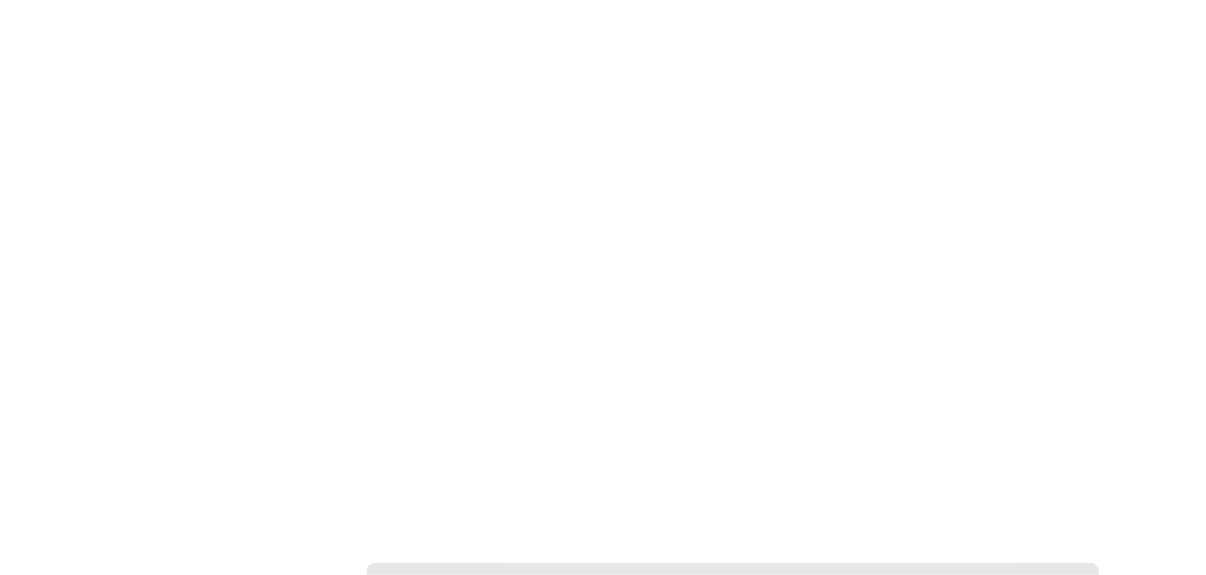 scroll, scrollTop: 4400, scrollLeft: 0, axis: vertical 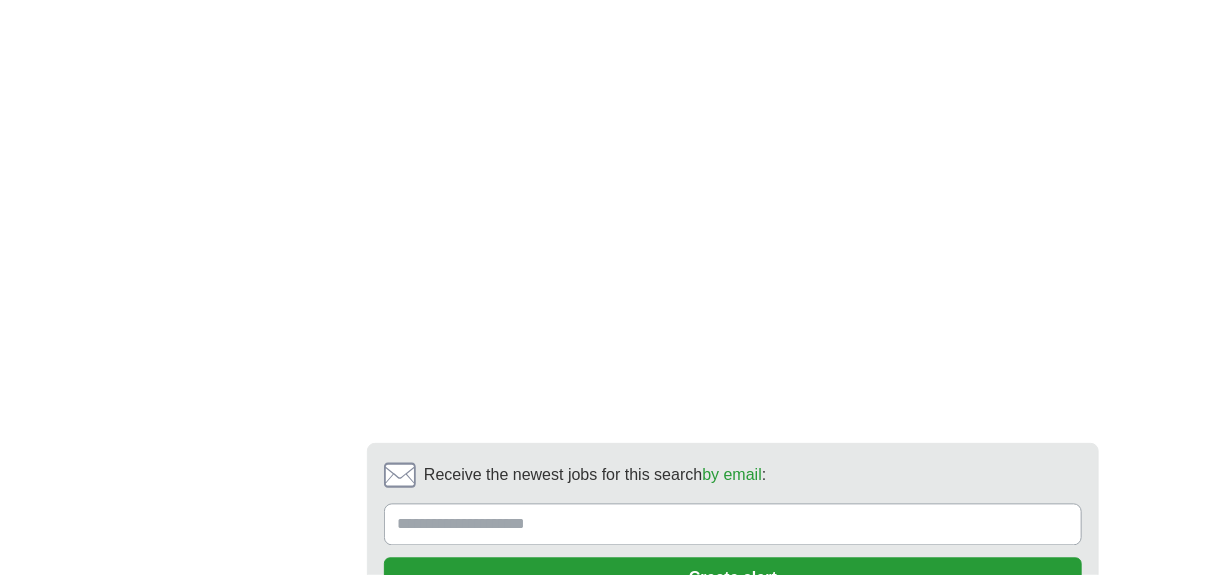 click on "13" at bounding box center [1035, 683] 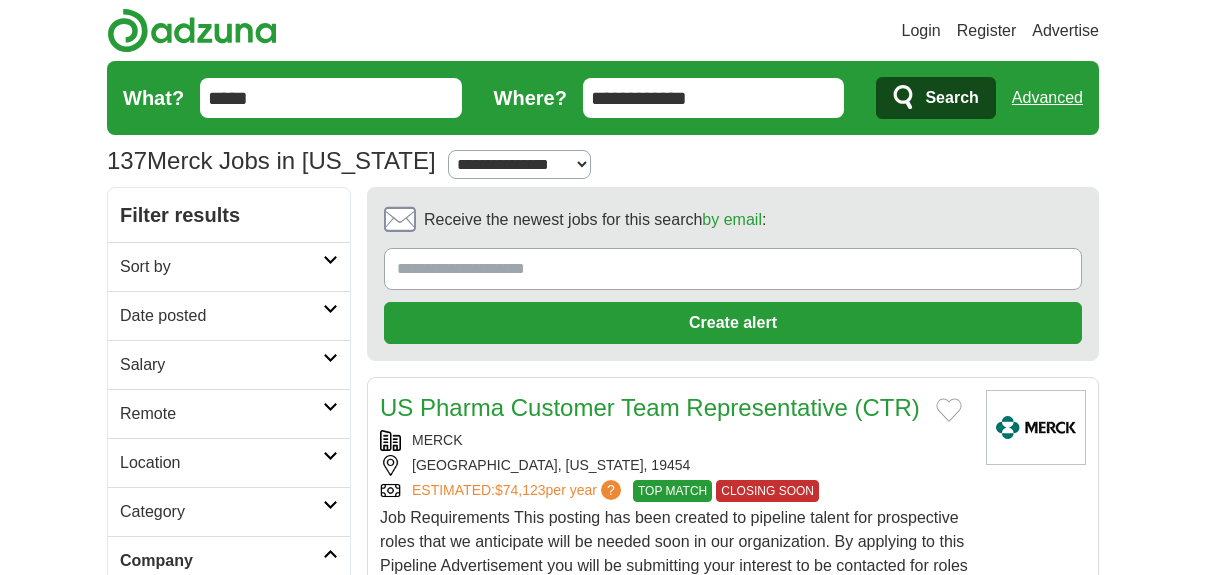 scroll, scrollTop: 0, scrollLeft: 0, axis: both 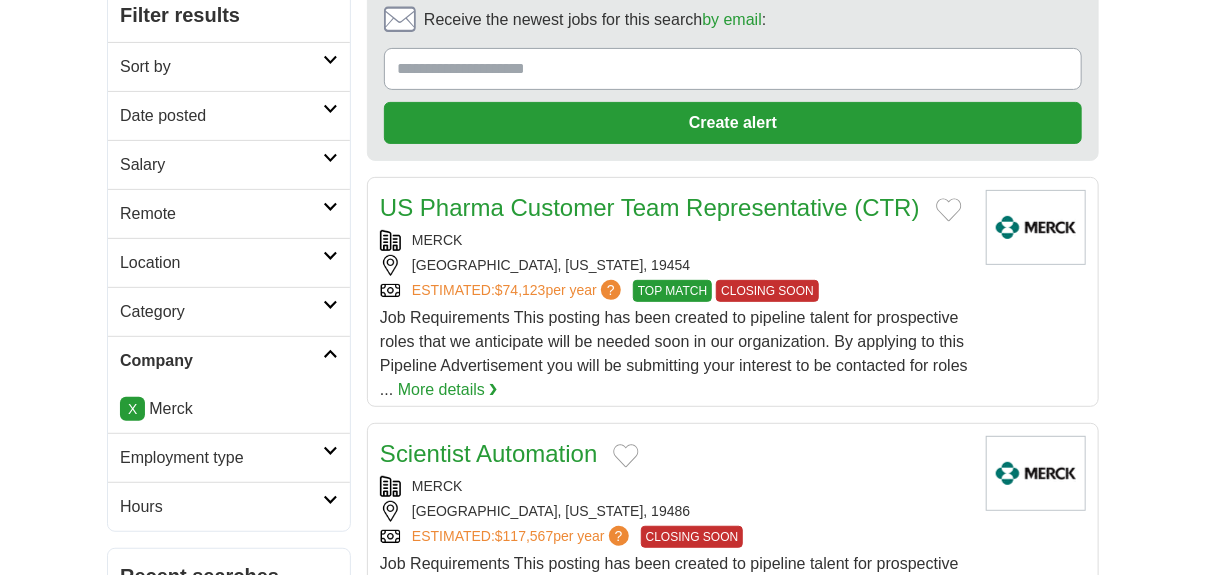 click on "US Pharma Customer Team Representative (CTR)" at bounding box center [650, 207] 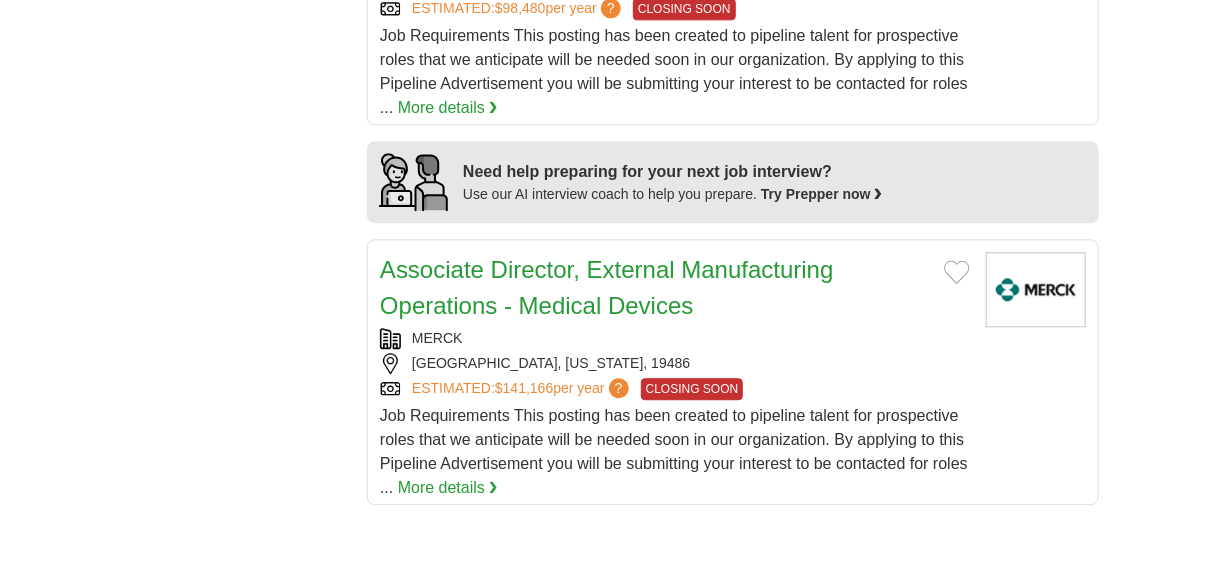 scroll, scrollTop: 1900, scrollLeft: 0, axis: vertical 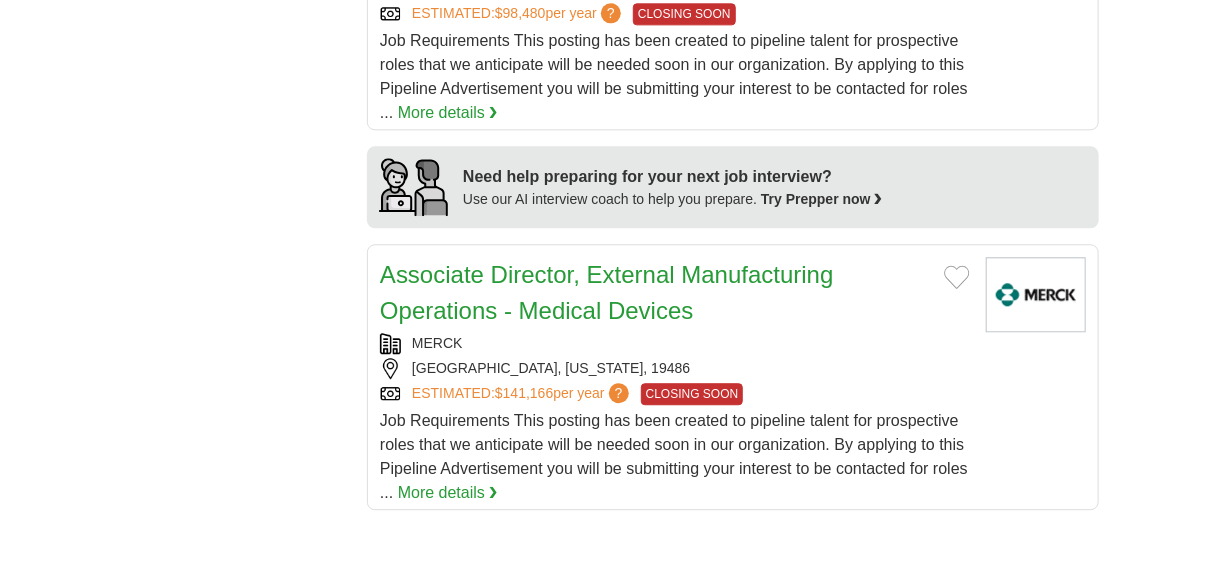 click on "More details ❯" at bounding box center (448, 493) 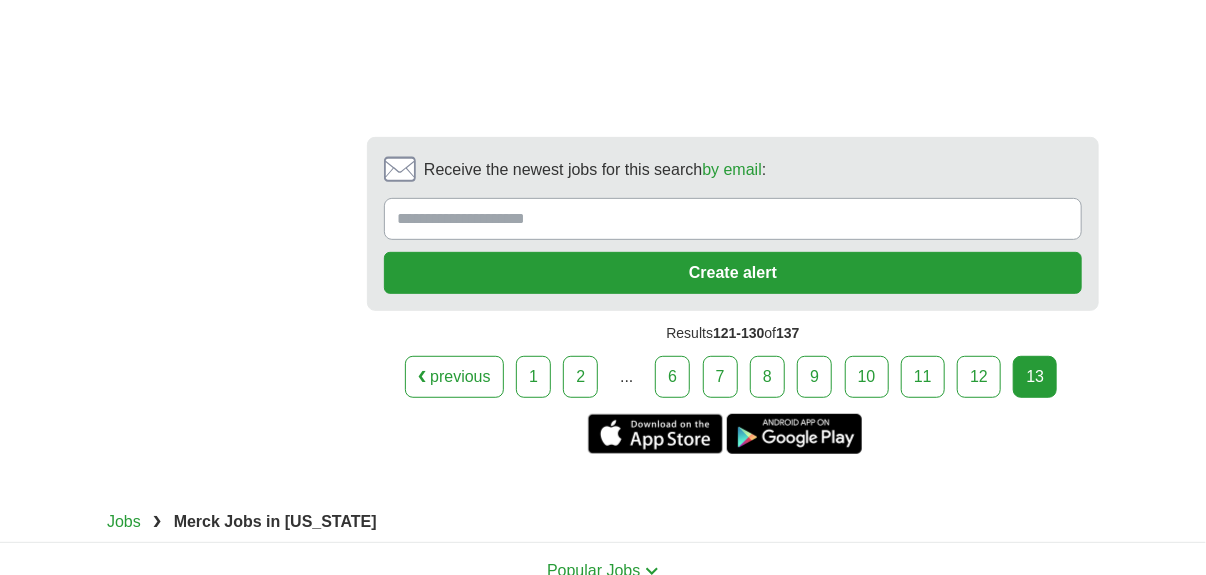 scroll, scrollTop: 3299, scrollLeft: 0, axis: vertical 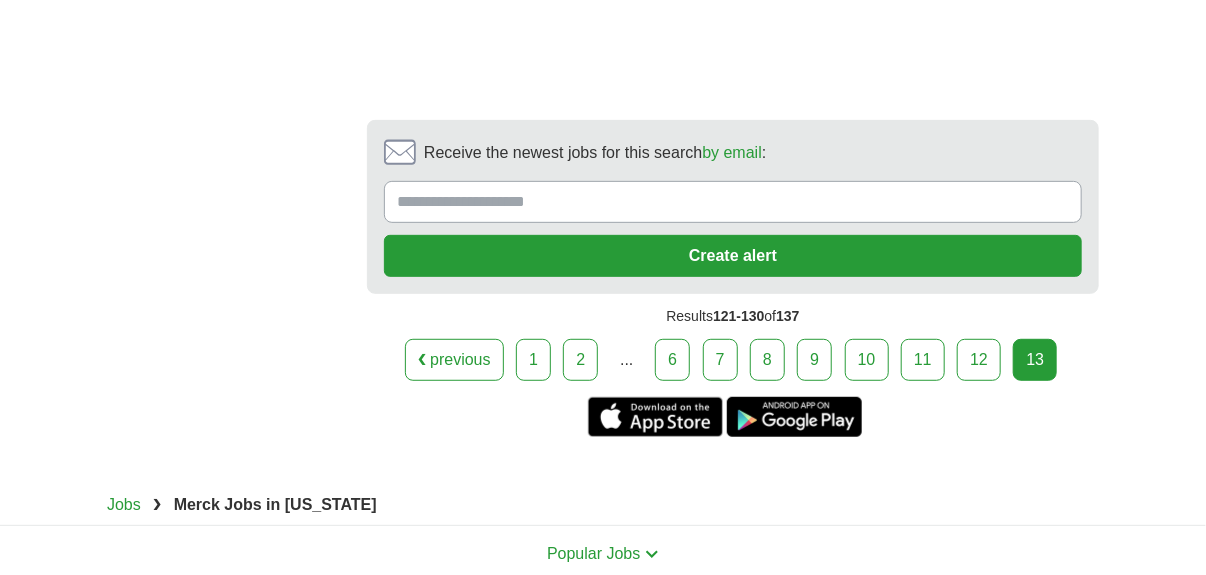 click on "13" at bounding box center [1035, 360] 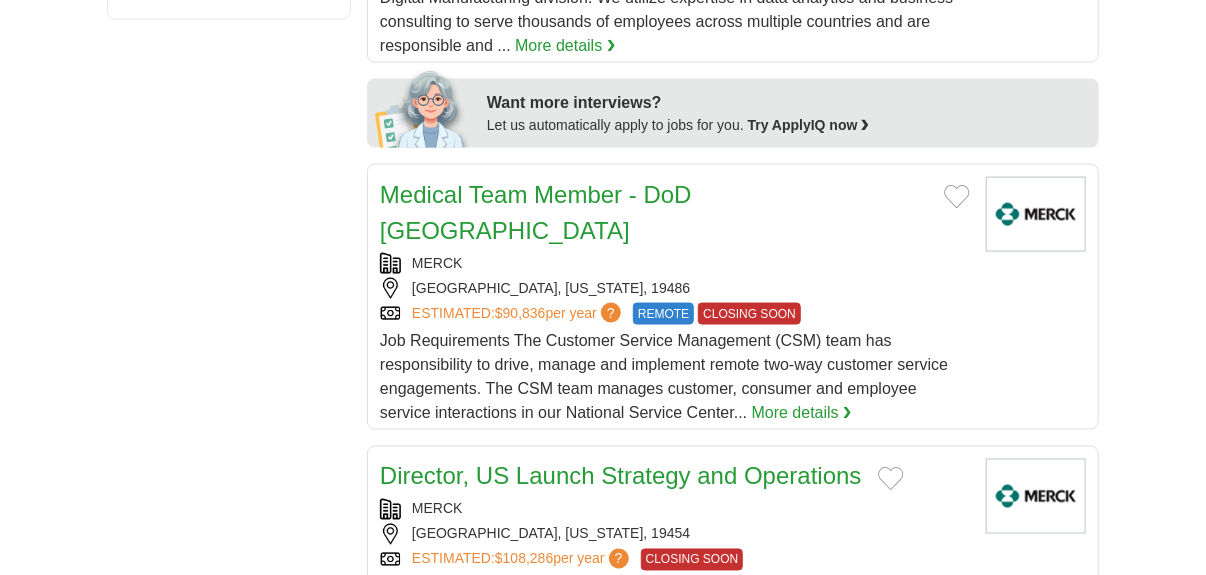 scroll, scrollTop: 1000, scrollLeft: 0, axis: vertical 